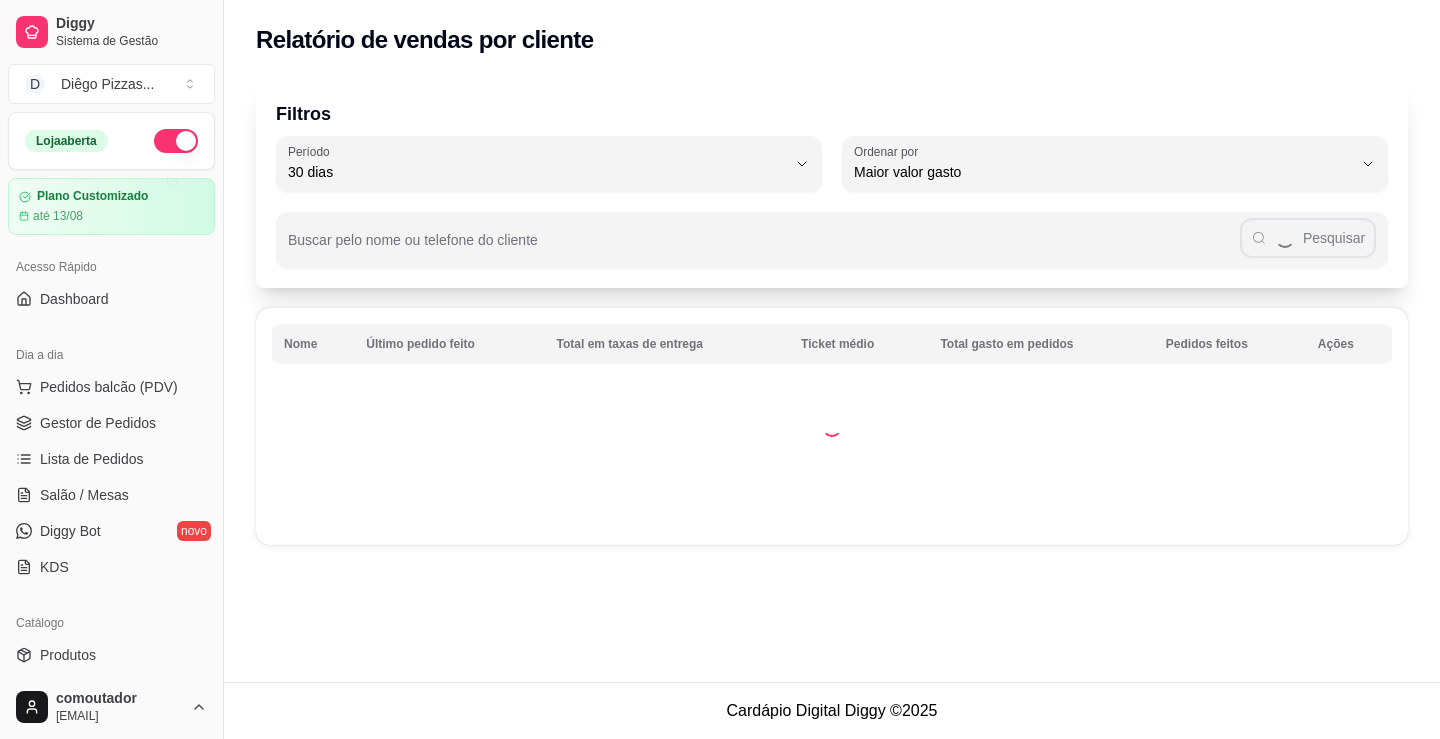select on "30" 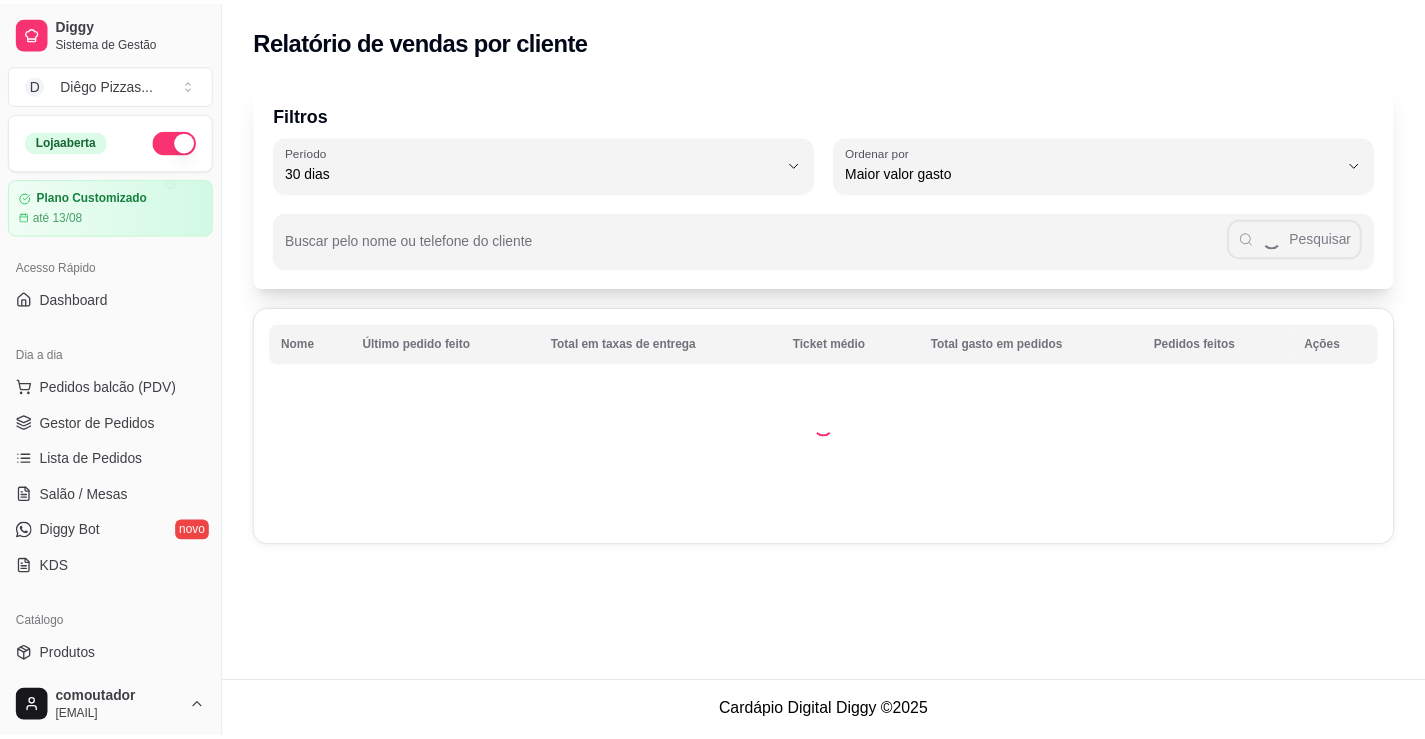 scroll, scrollTop: 400, scrollLeft: 0, axis: vertical 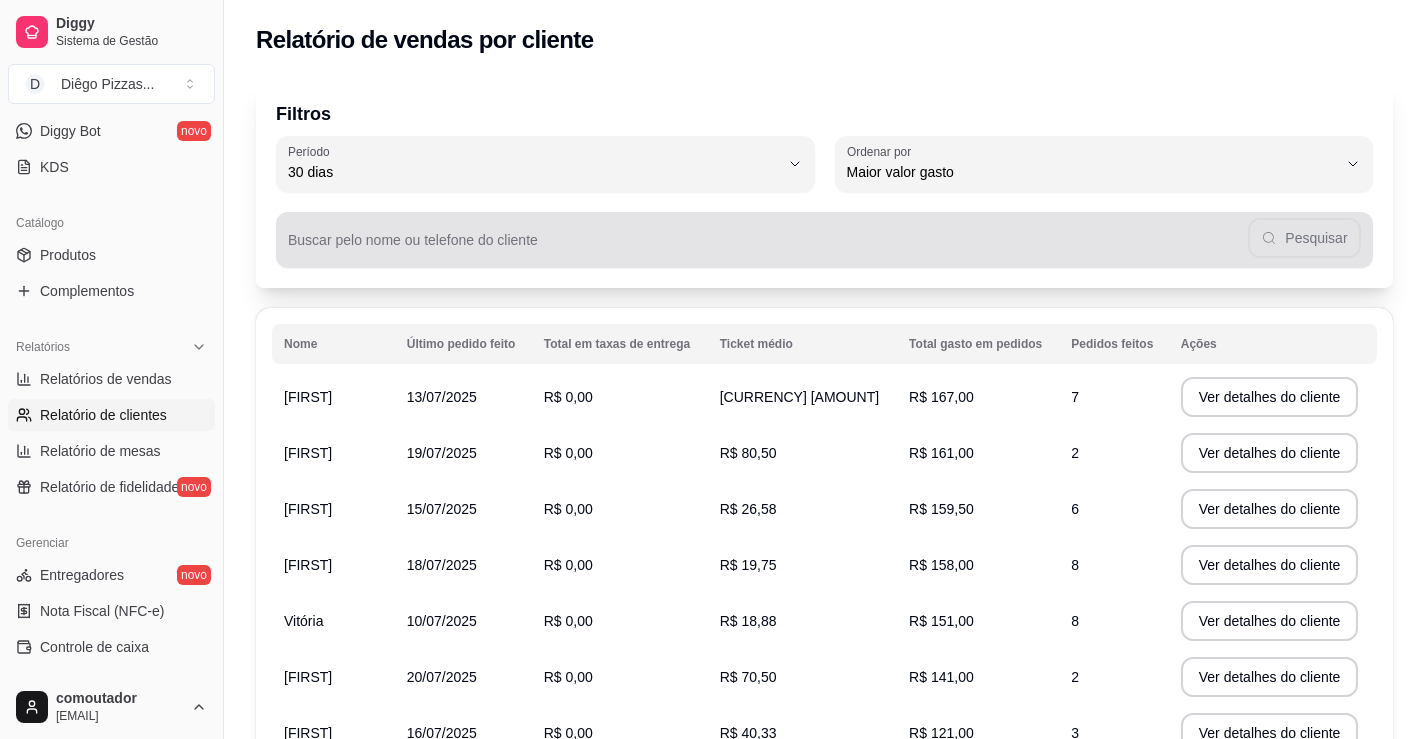 click on "Pesquisar" at bounding box center [824, 240] 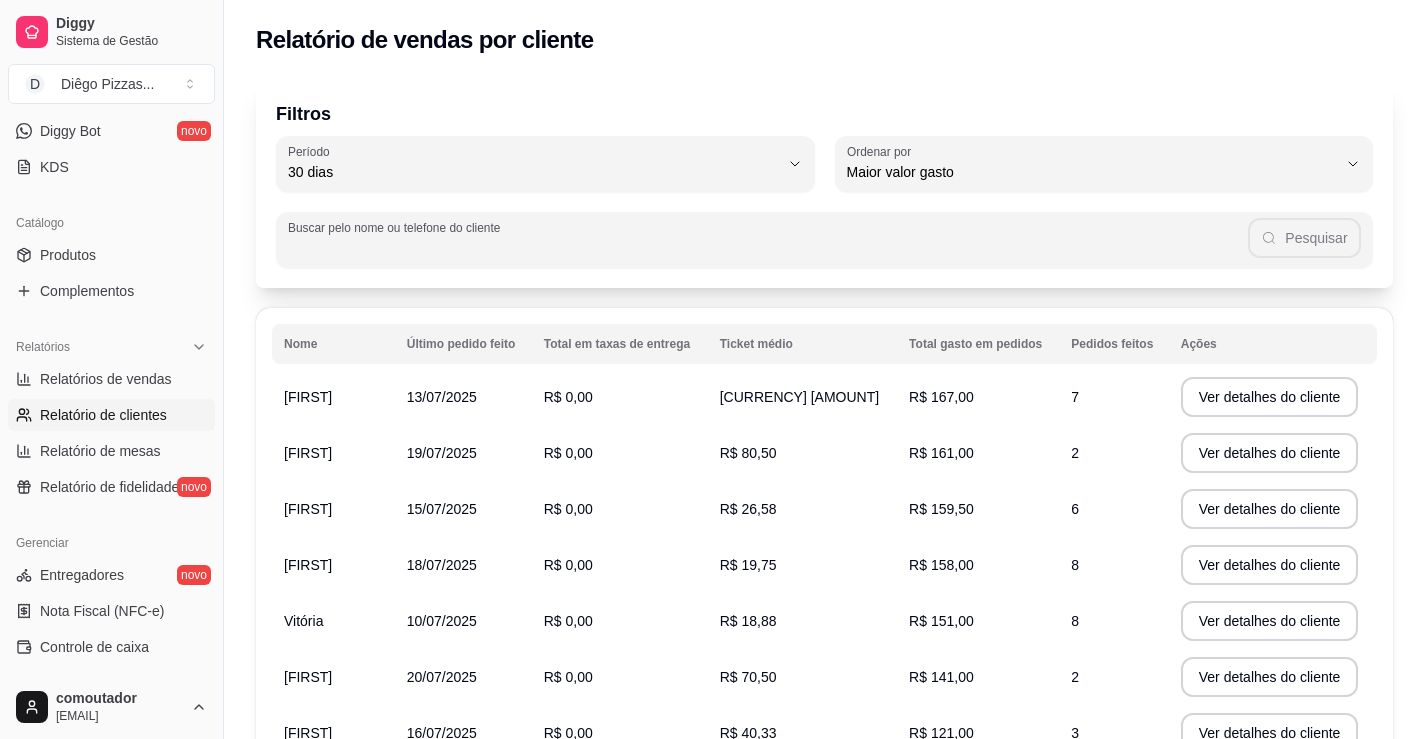 click on "Pesquisar" at bounding box center (824, 240) 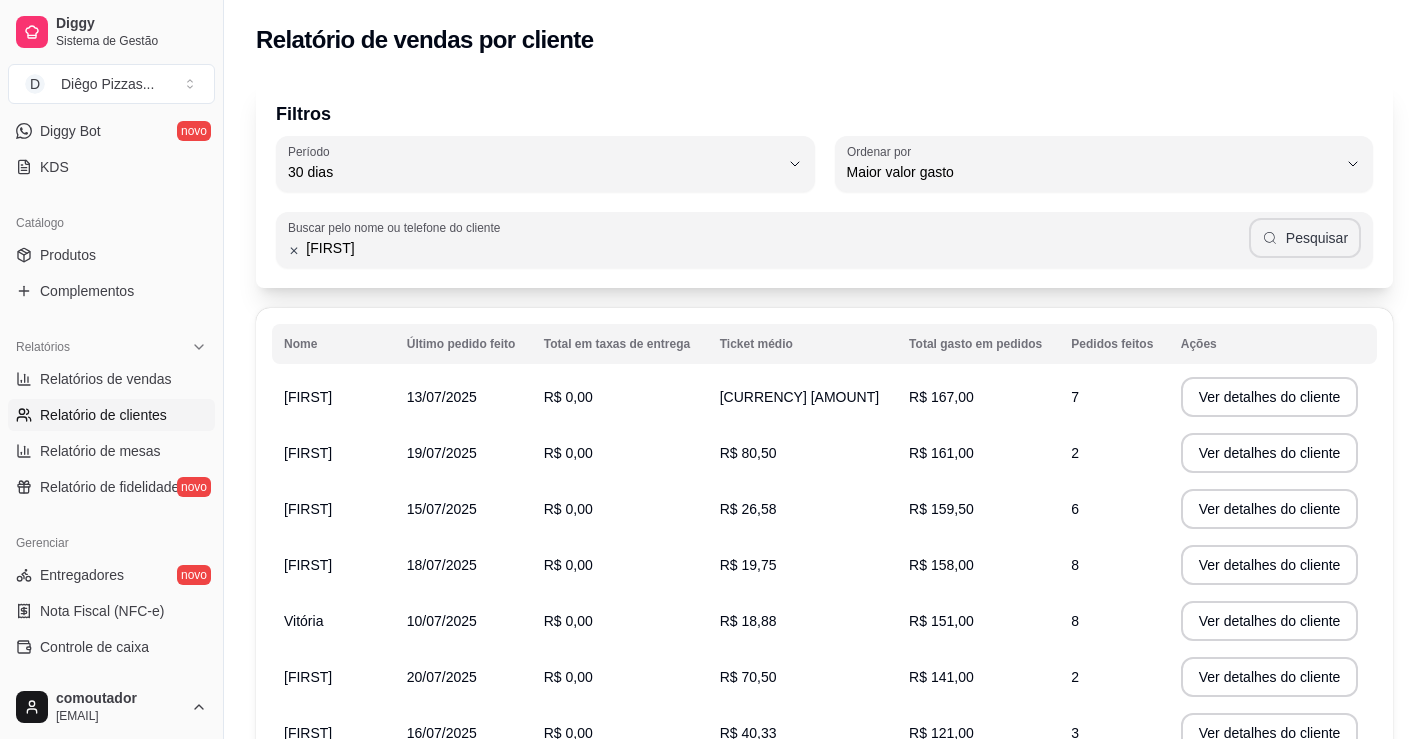 type on "[FIRST]" 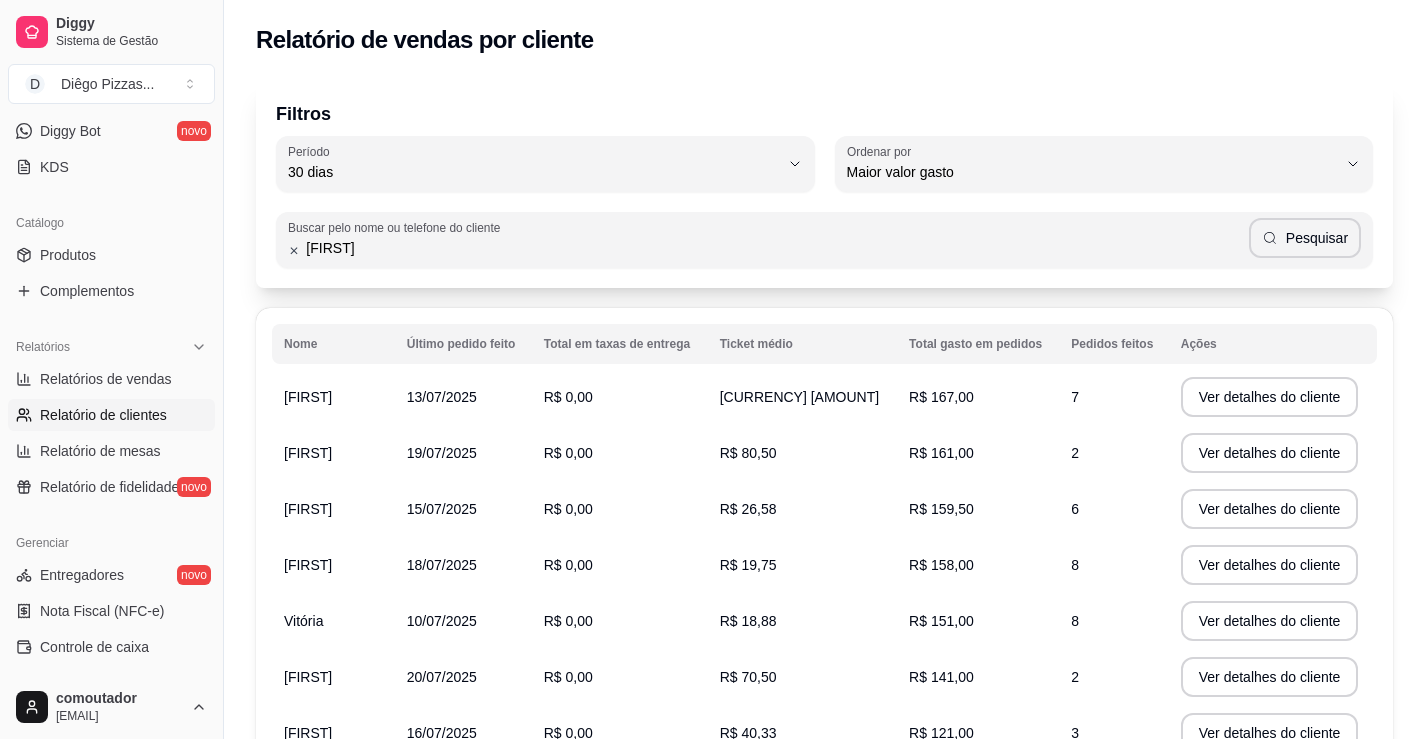 click on "Buscar pelo nome ou telefone do cliente [FIRST] Pesquisar" at bounding box center [824, 230] 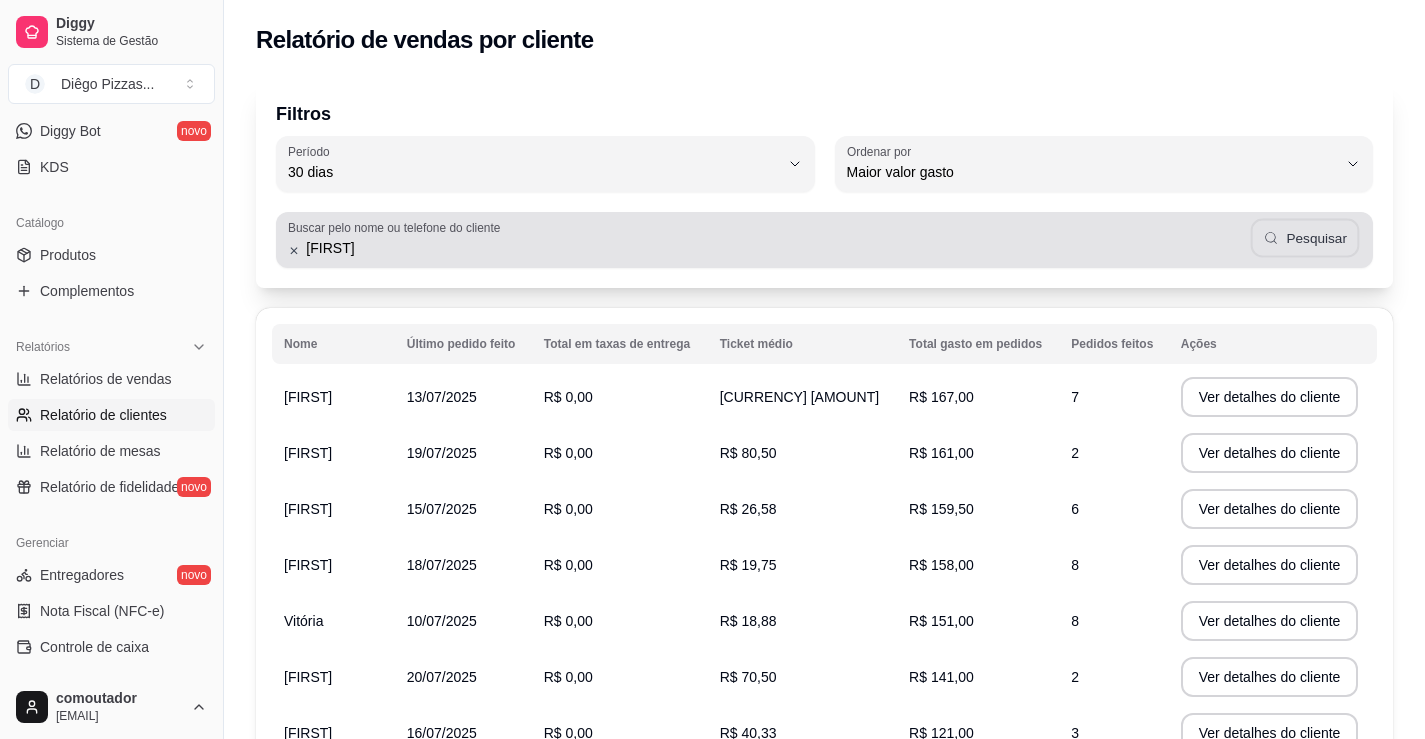 click on "Pesquisar" at bounding box center [1305, 238] 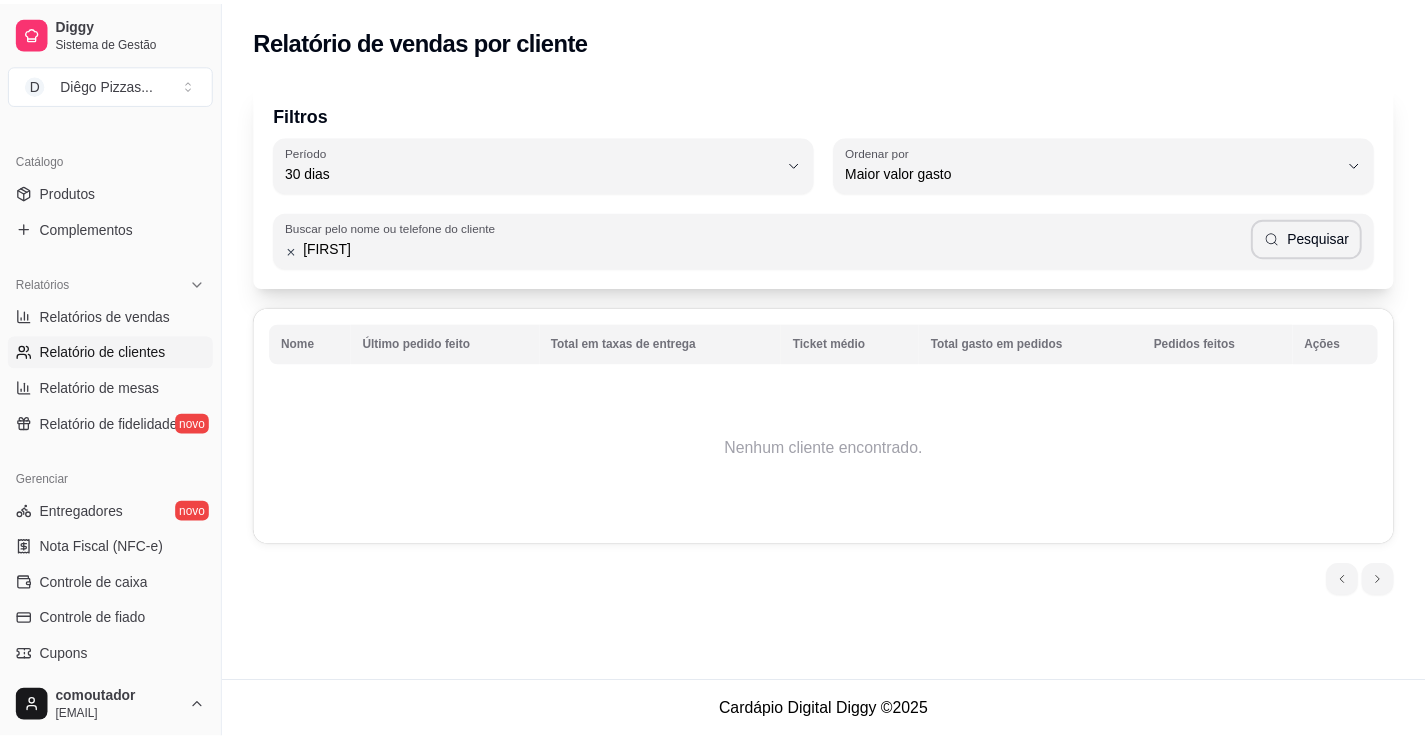 scroll, scrollTop: 400, scrollLeft: 0, axis: vertical 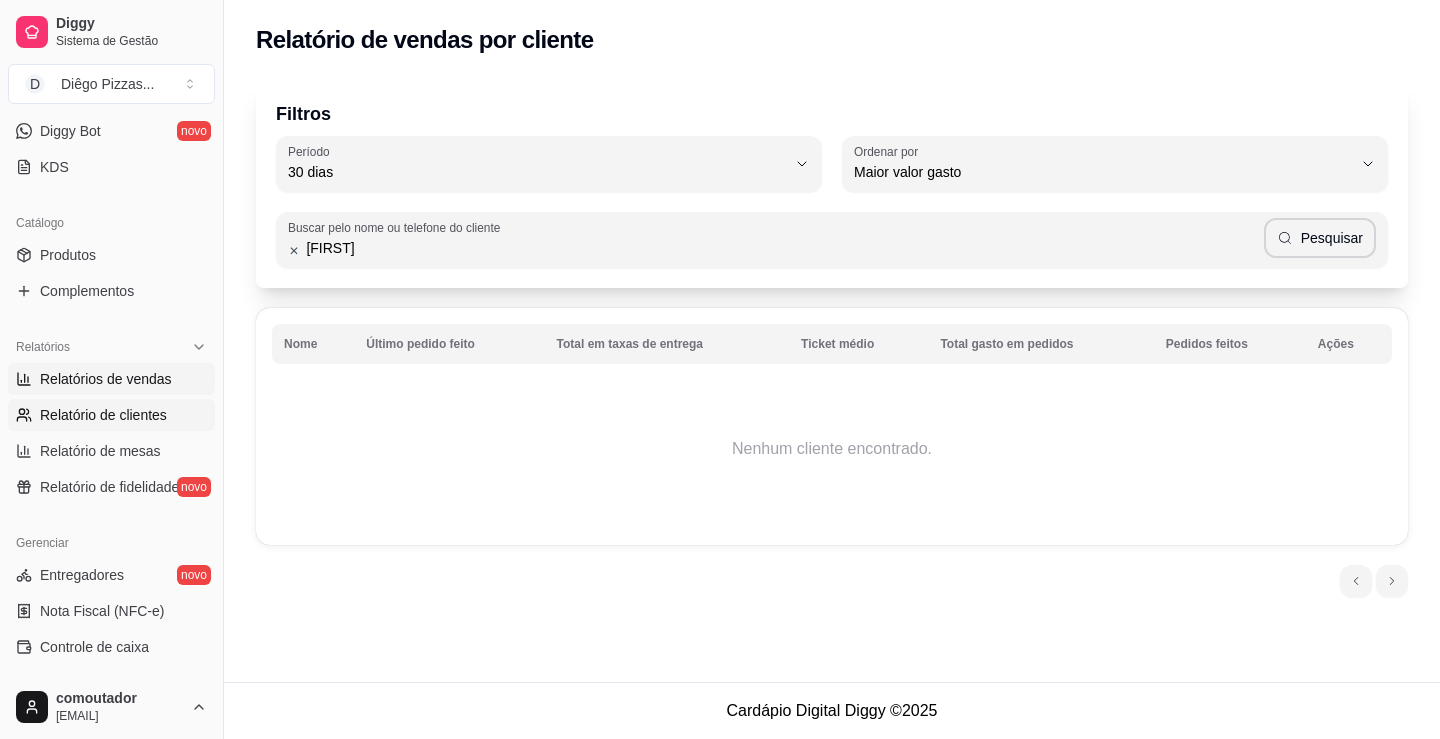 click on "Relatórios de vendas" at bounding box center (106, 379) 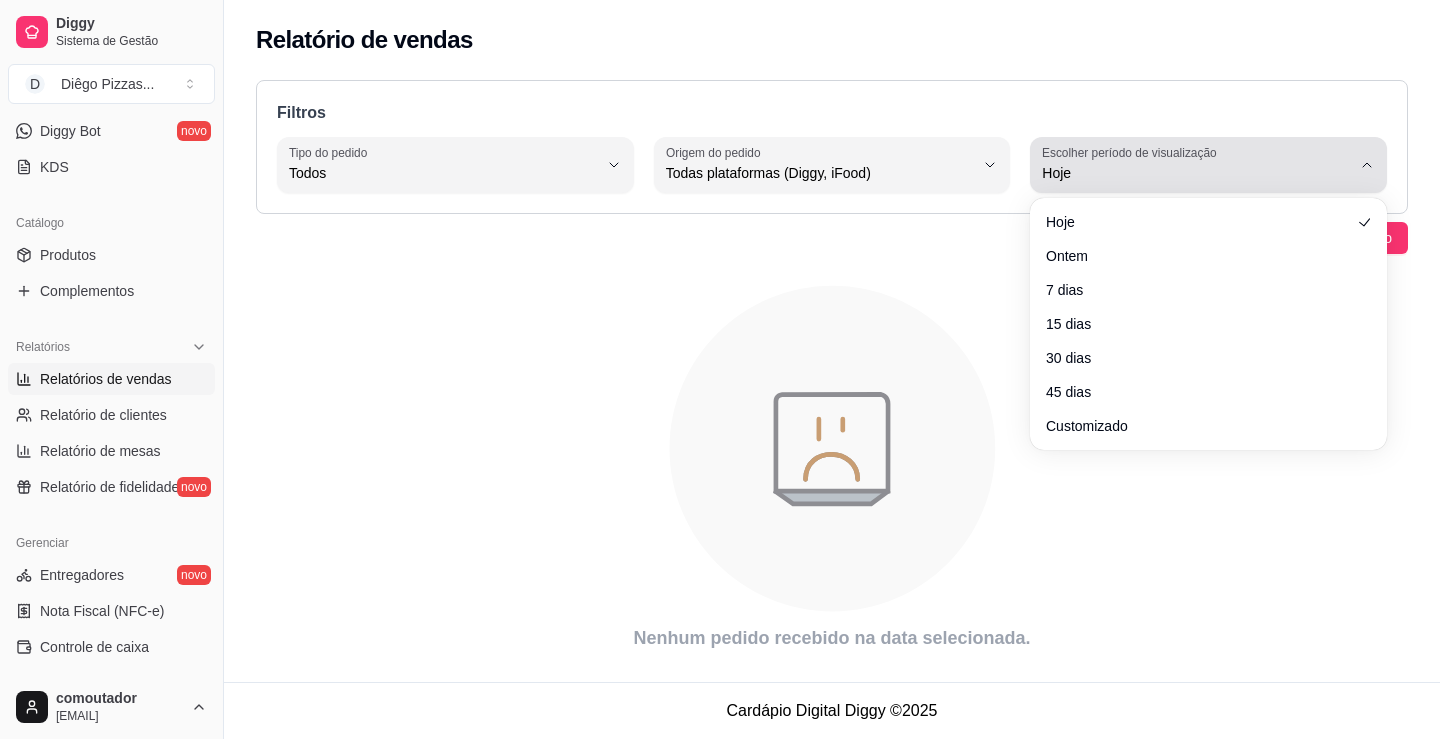 click on "Hoje" at bounding box center (1196, 173) 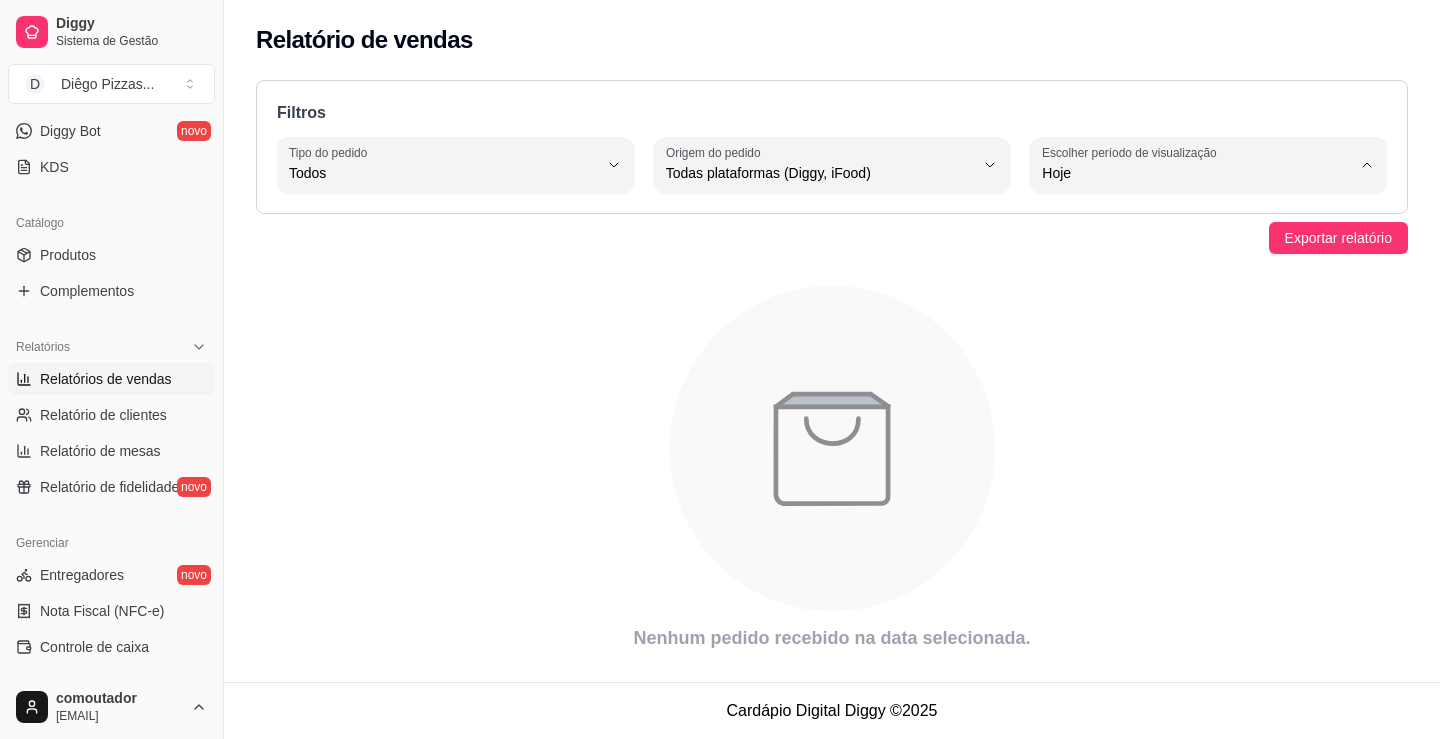 click on "15 dias" at bounding box center [1199, 318] 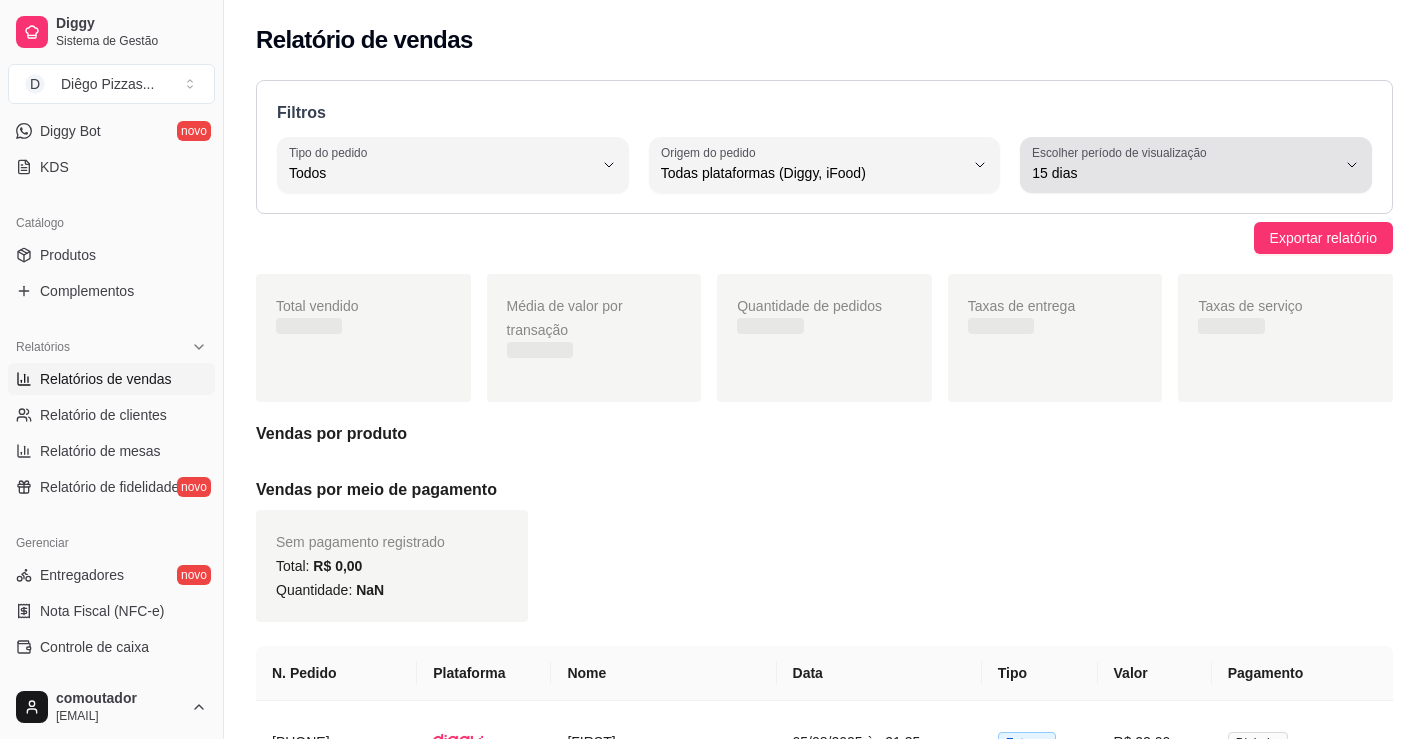 click on "15 dias" at bounding box center (1184, 173) 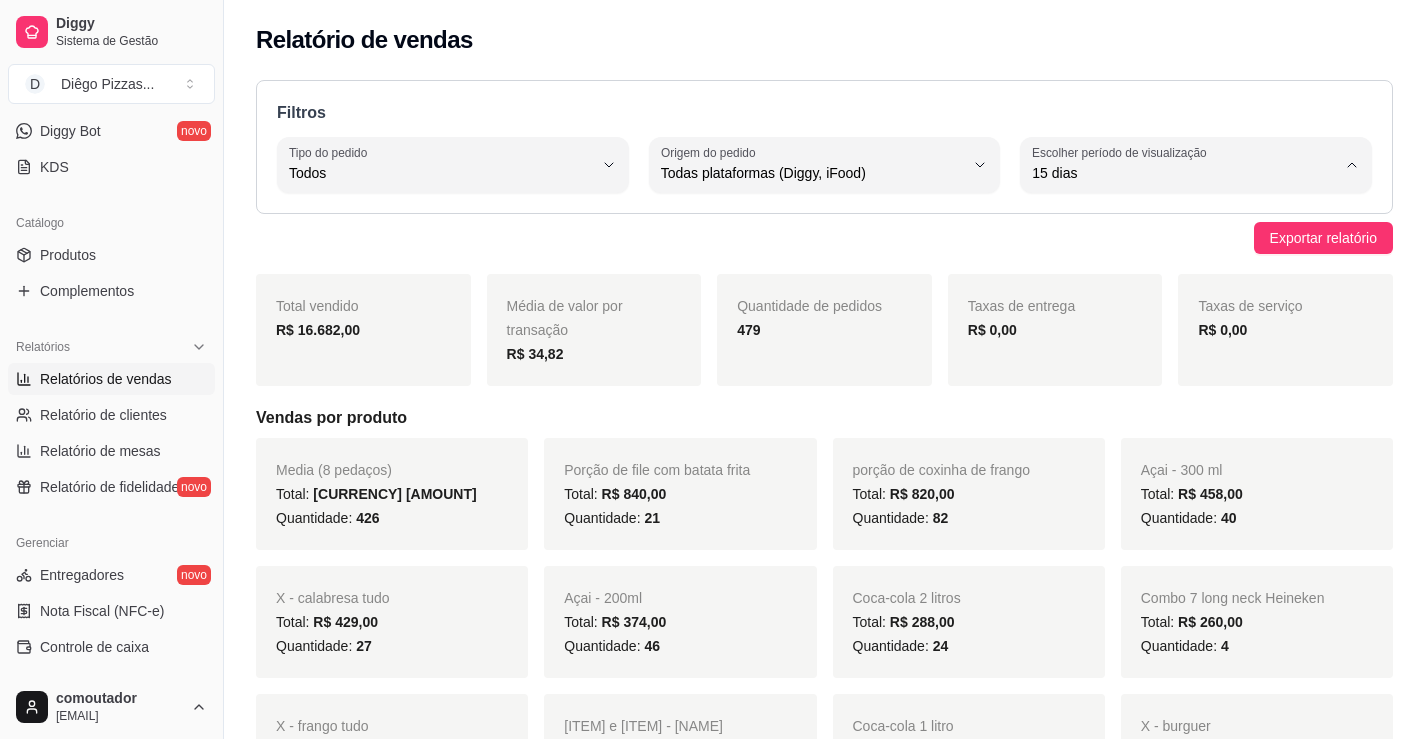 click on "7 dias" at bounding box center (1187, 286) 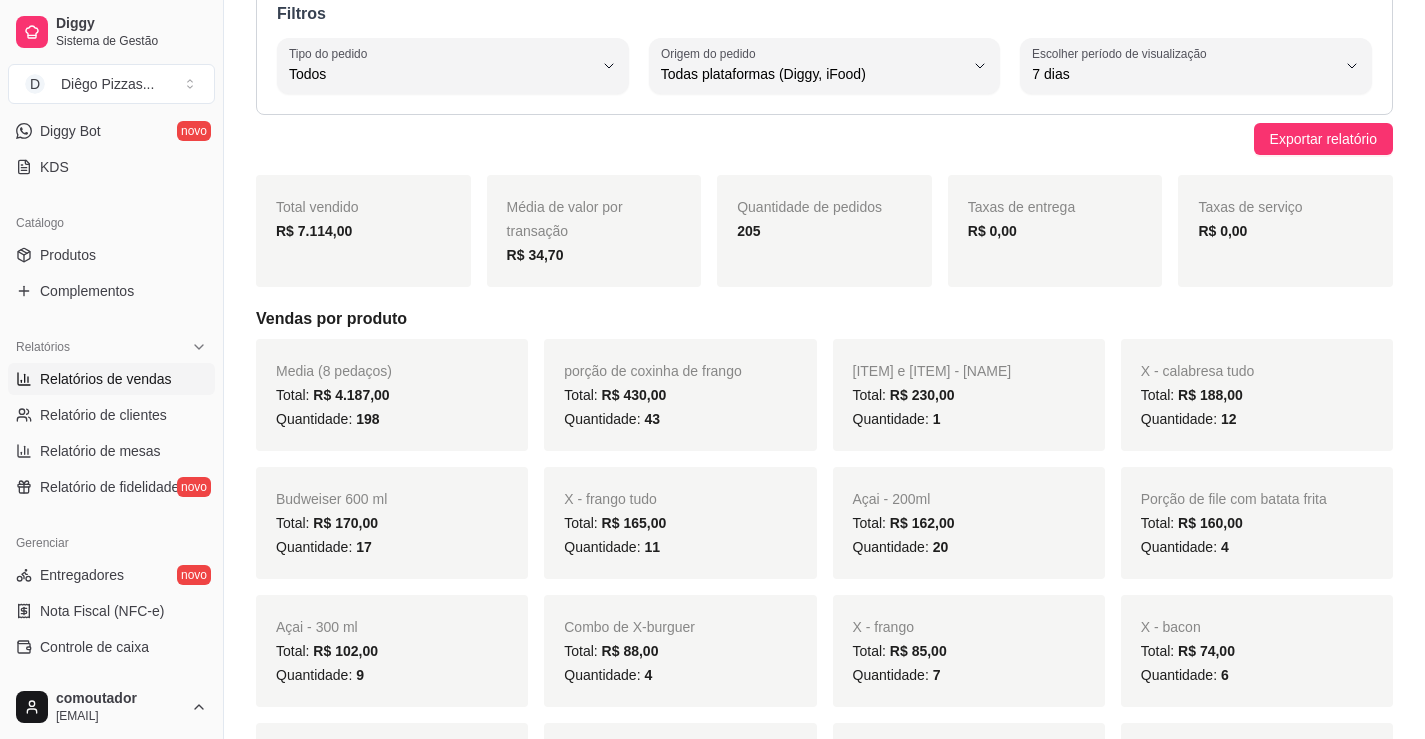 scroll, scrollTop: 0, scrollLeft: 0, axis: both 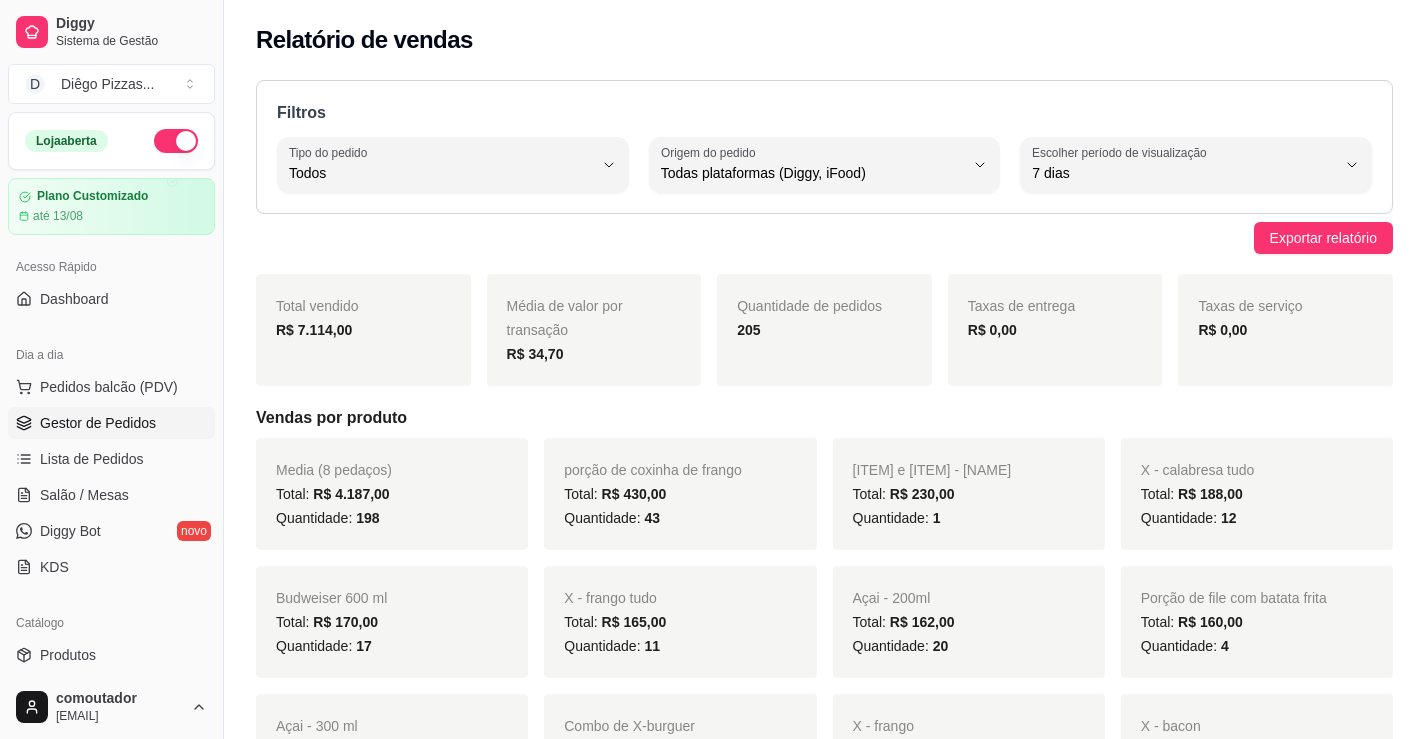 click on "Gestor de Pedidos" at bounding box center [98, 423] 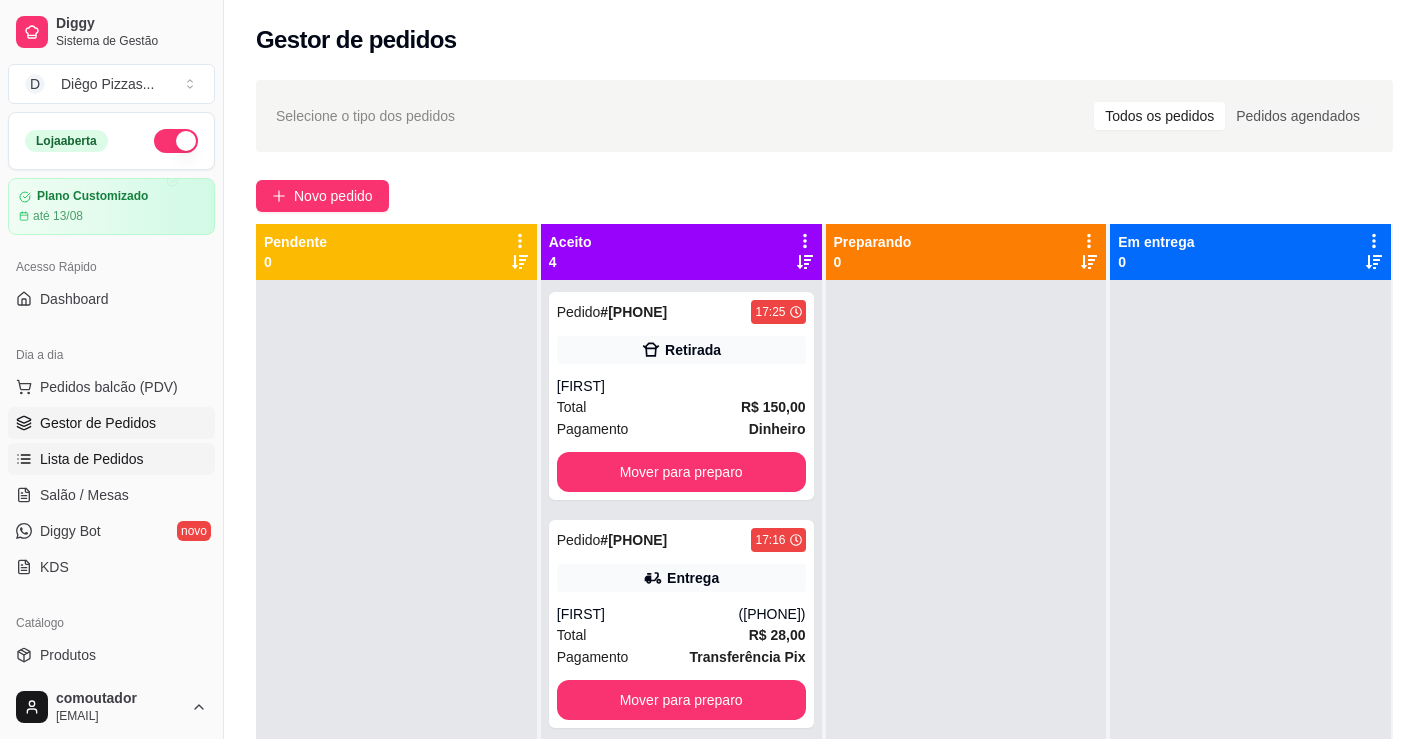 click on "Lista de Pedidos" at bounding box center (92, 459) 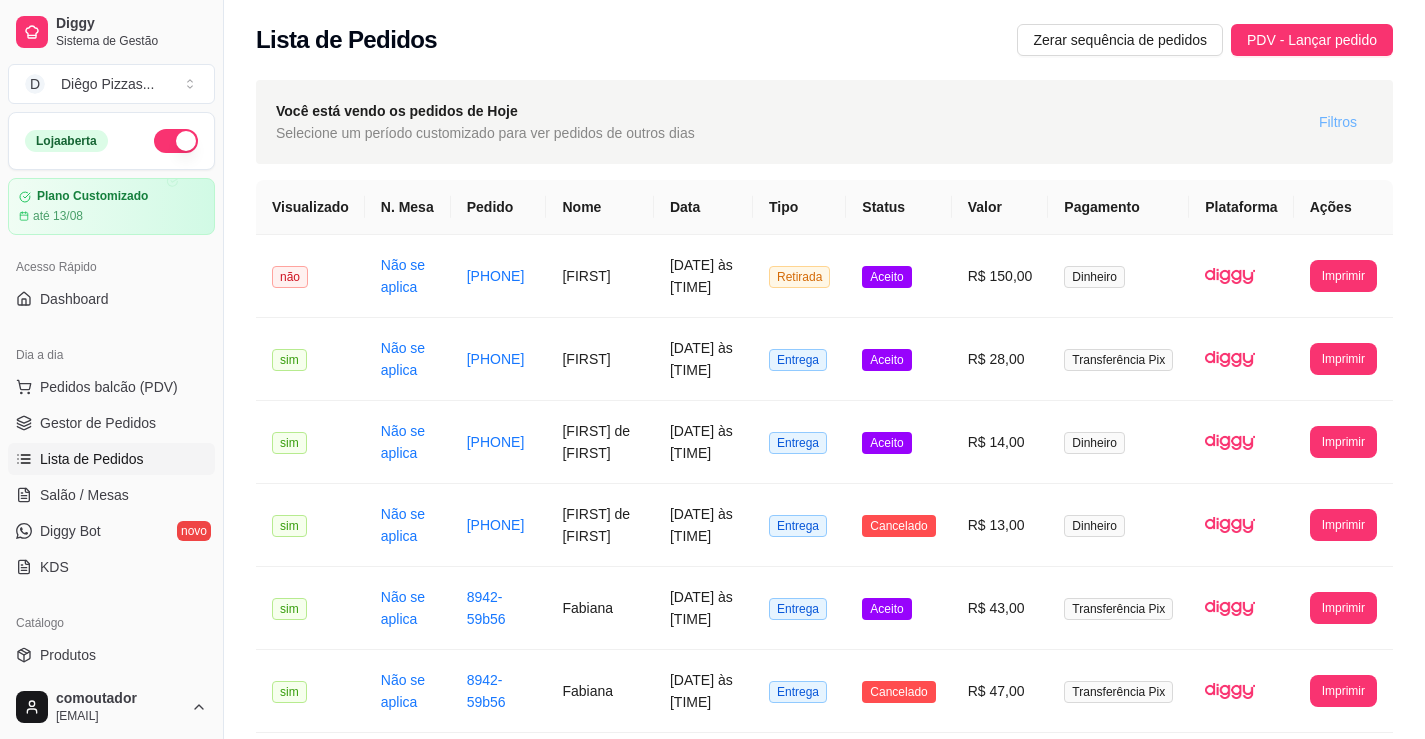 click on "Filtros" at bounding box center (1338, 122) 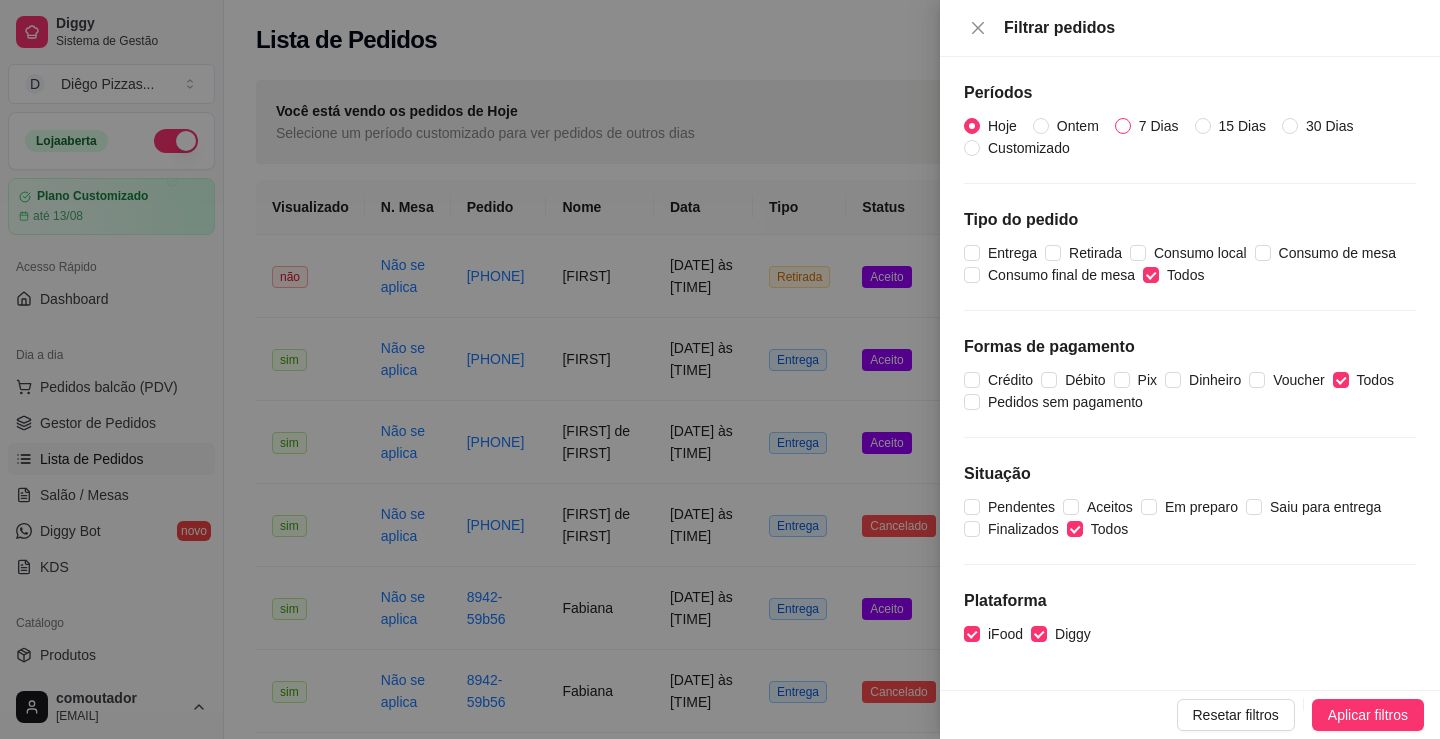 click on "7 Dias" at bounding box center [1123, 126] 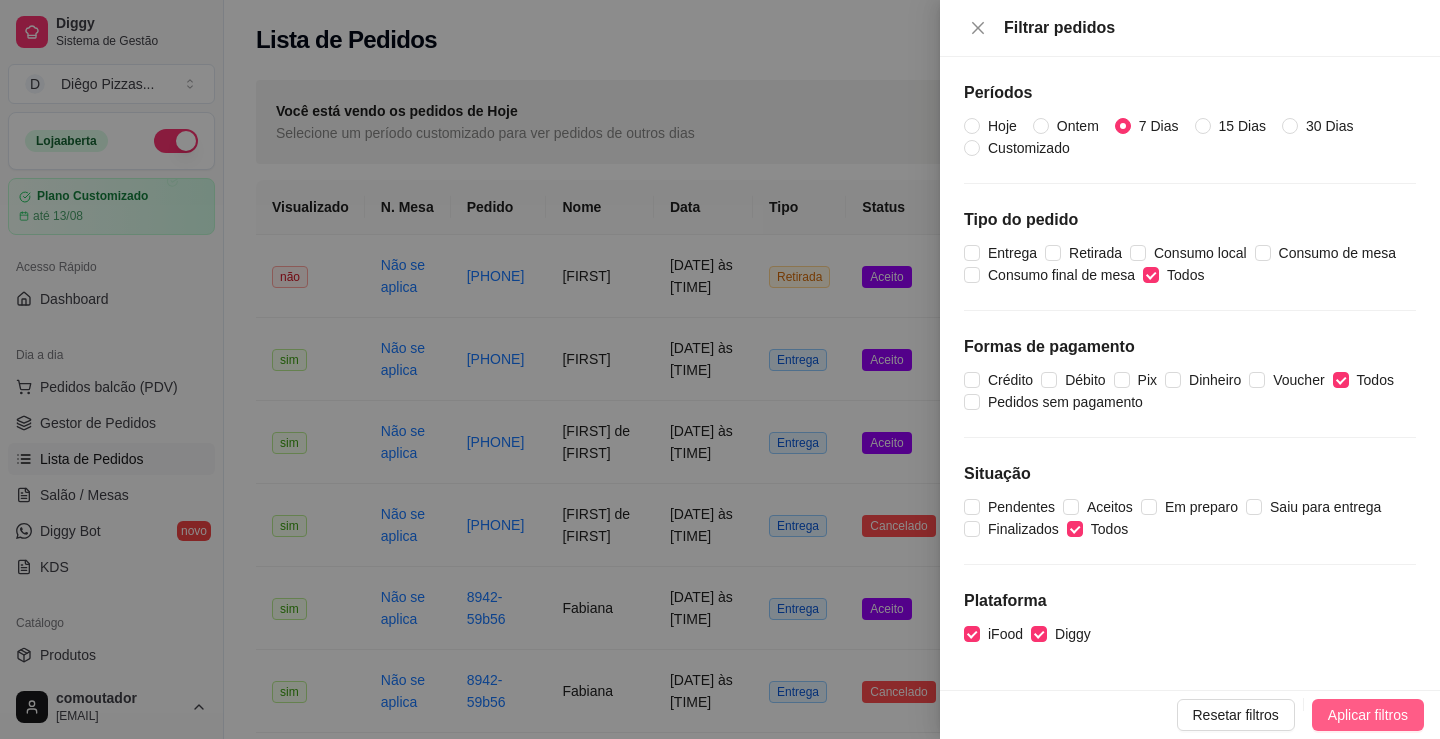 click on "Aplicar filtros" at bounding box center (1368, 715) 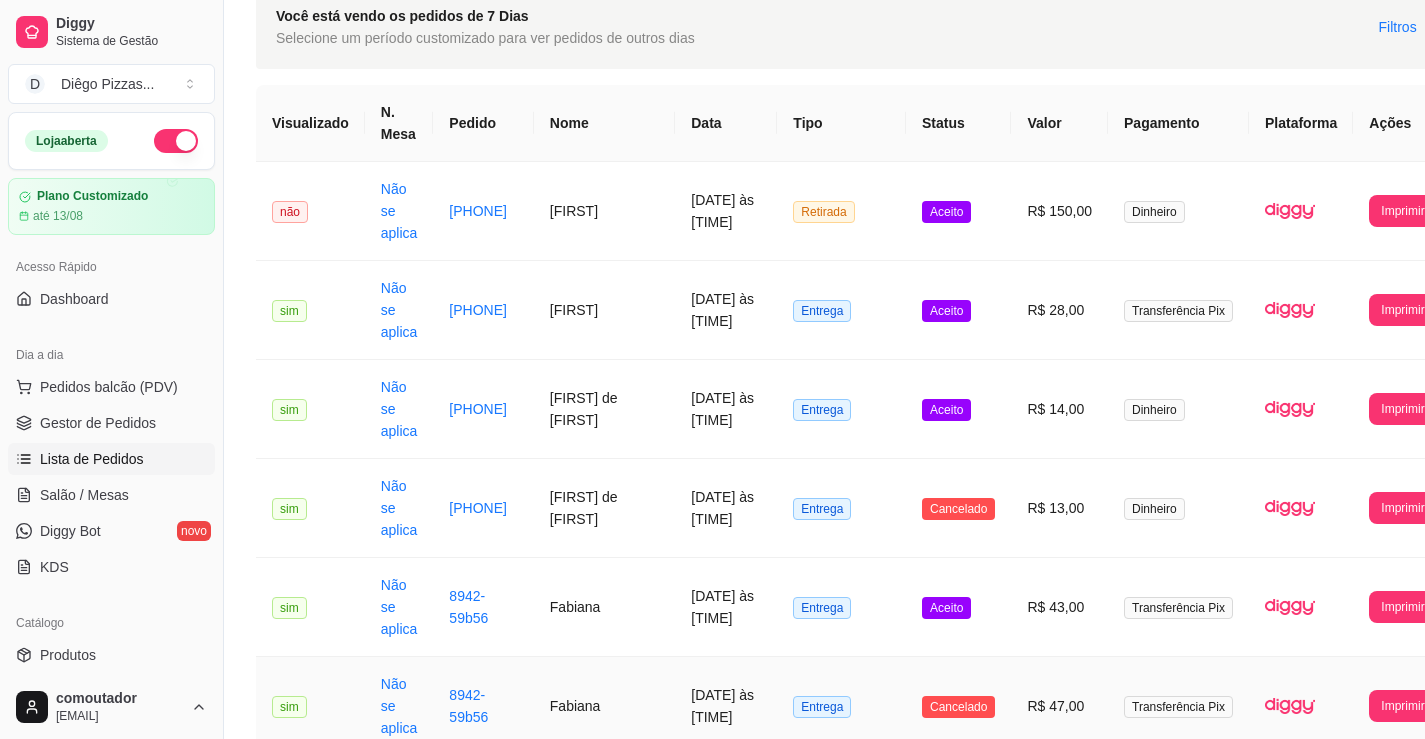 scroll, scrollTop: 0, scrollLeft: 0, axis: both 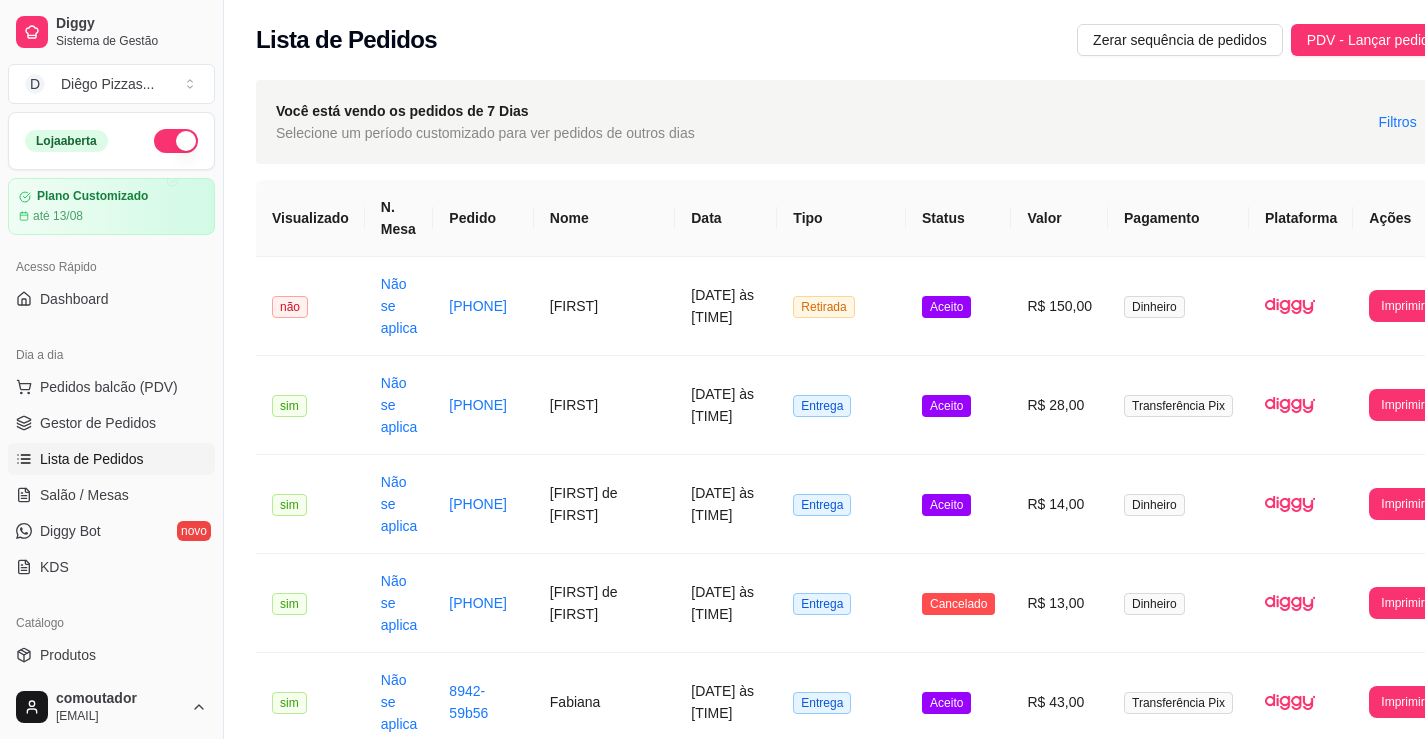click on "Selecione um período customizado para ver pedidos de outros dias" at bounding box center [485, 133] 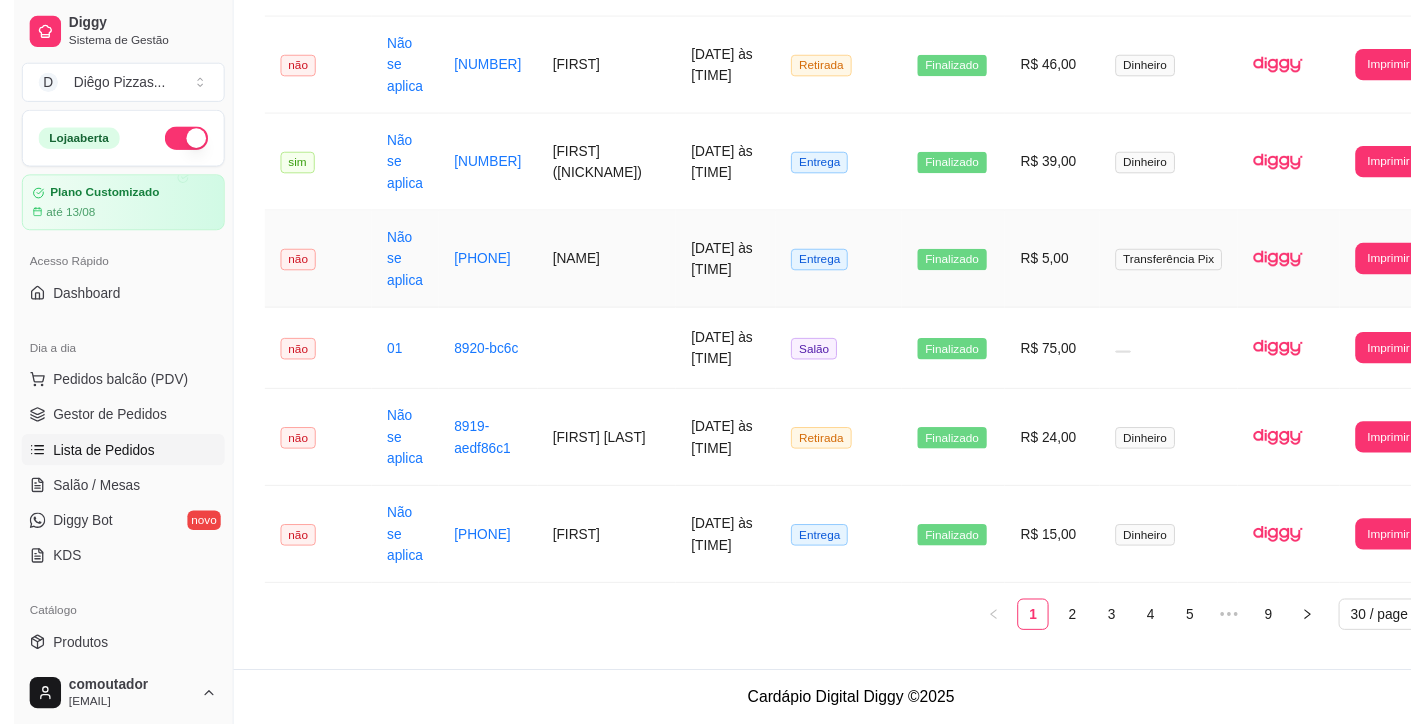 scroll, scrollTop: 2617, scrollLeft: 0, axis: vertical 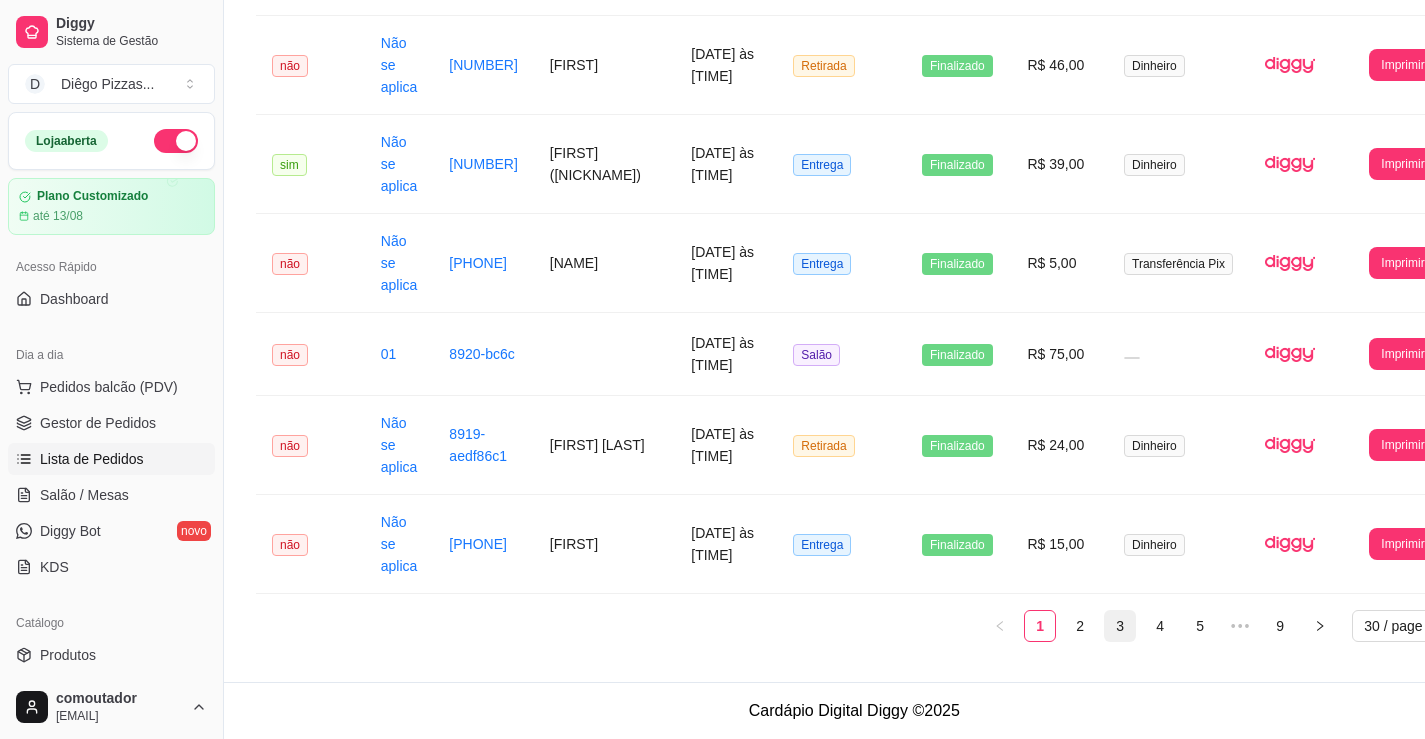 click on "3" at bounding box center (1120, 626) 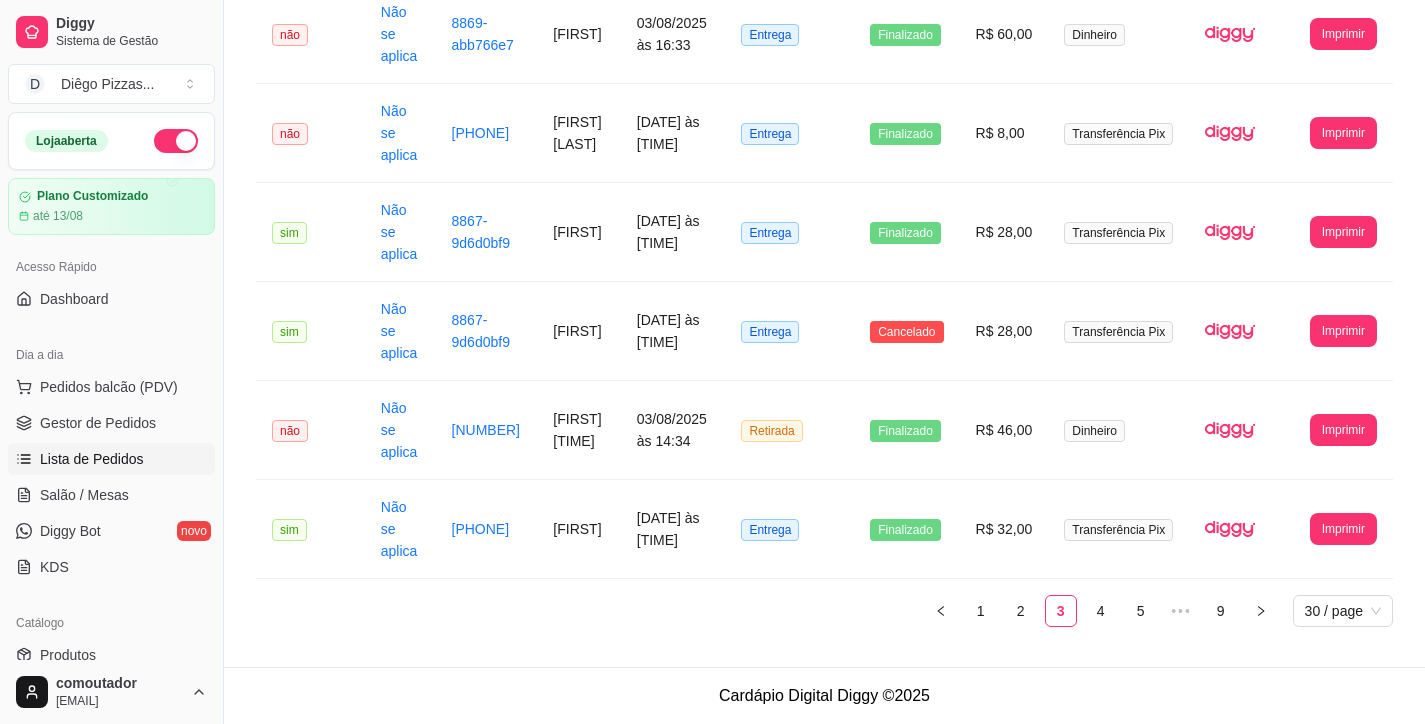scroll, scrollTop: 2638, scrollLeft: 0, axis: vertical 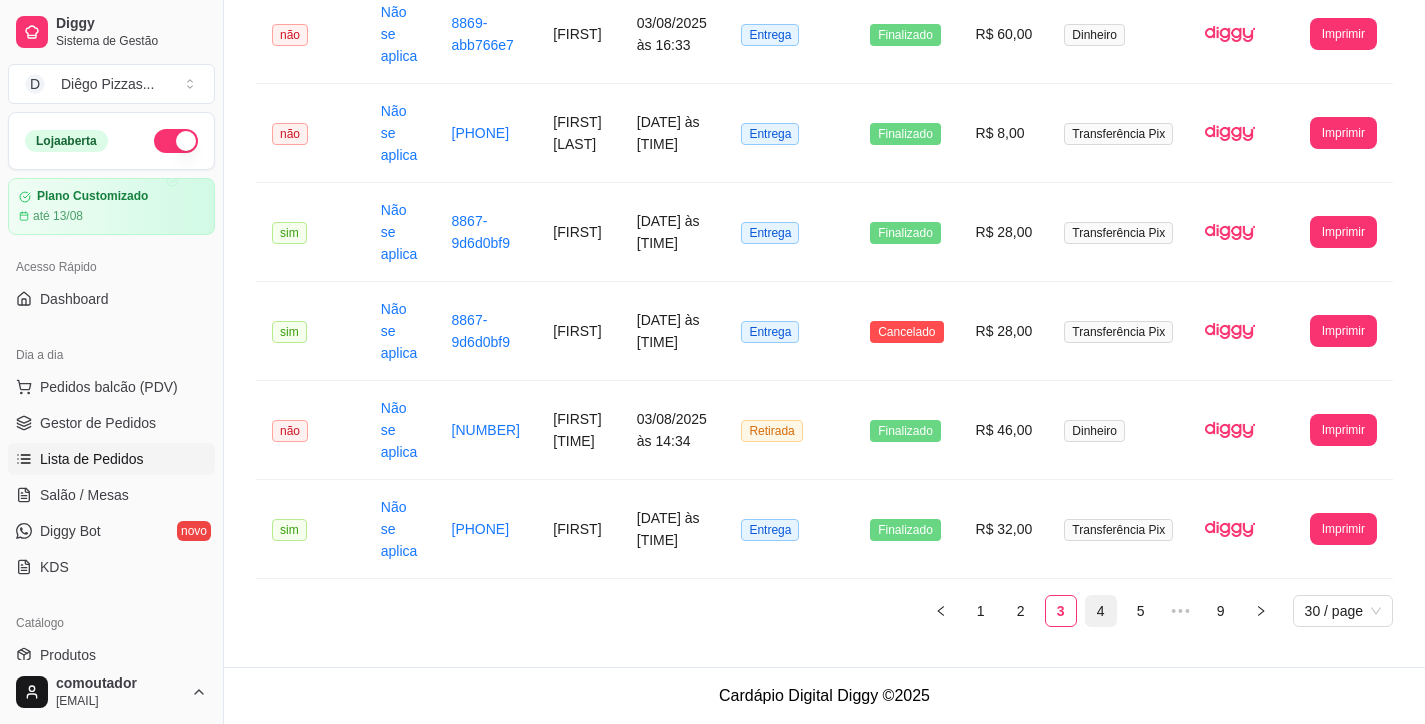 click on "4" at bounding box center (1101, 611) 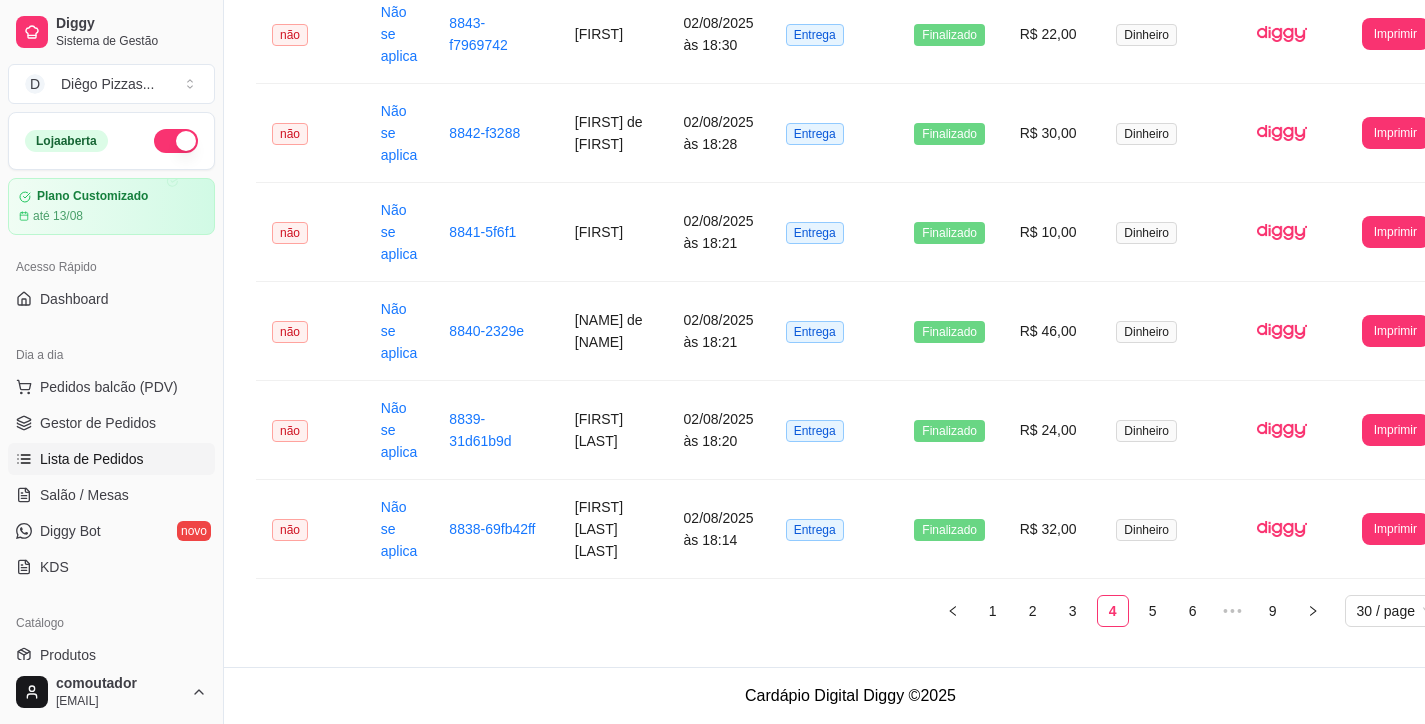 scroll, scrollTop: 2666, scrollLeft: 0, axis: vertical 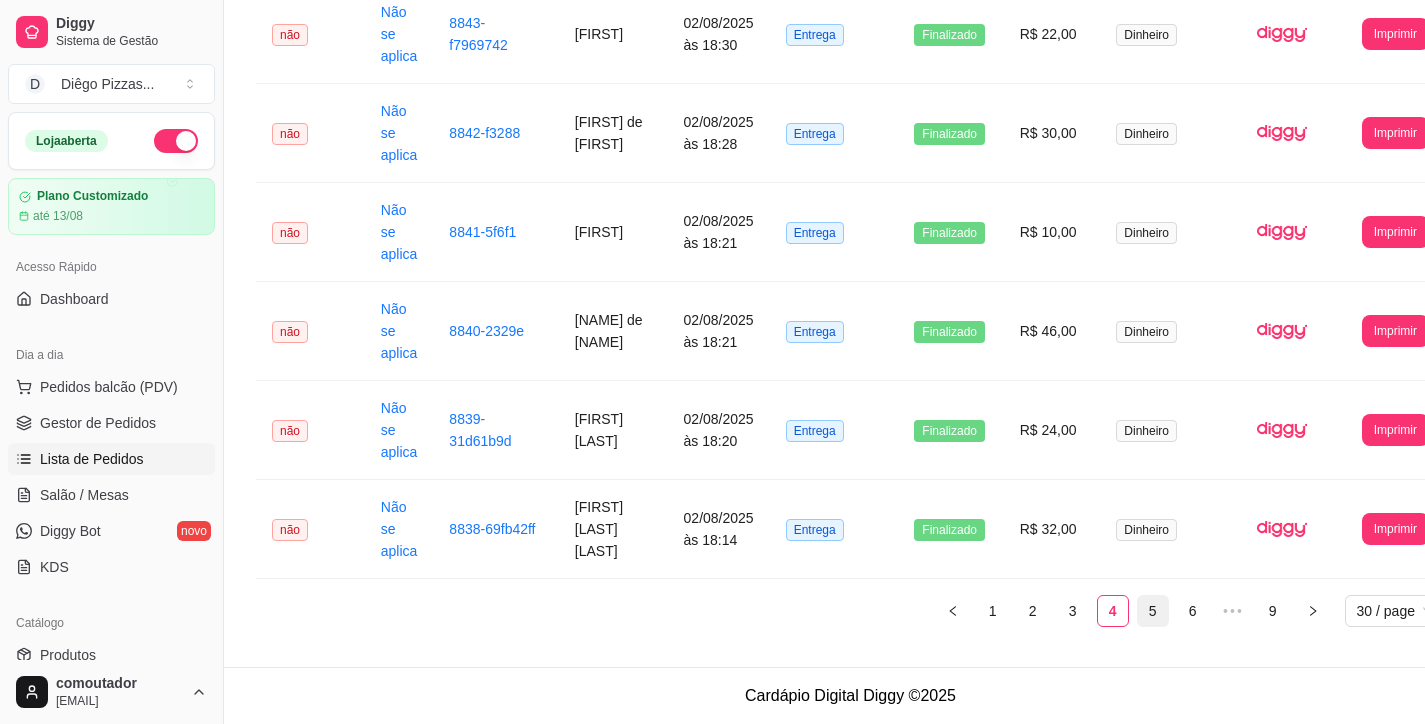 click on "5" at bounding box center [1153, 611] 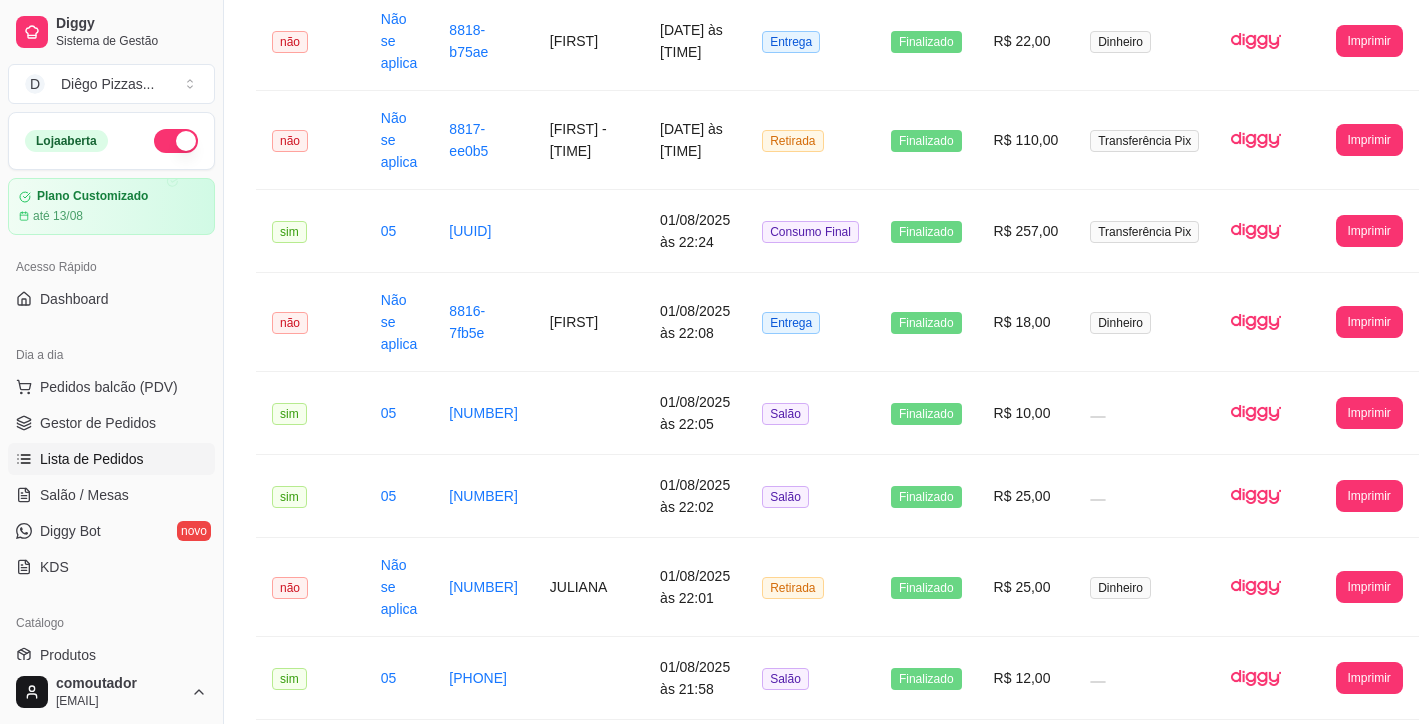 scroll, scrollTop: 2612, scrollLeft: 0, axis: vertical 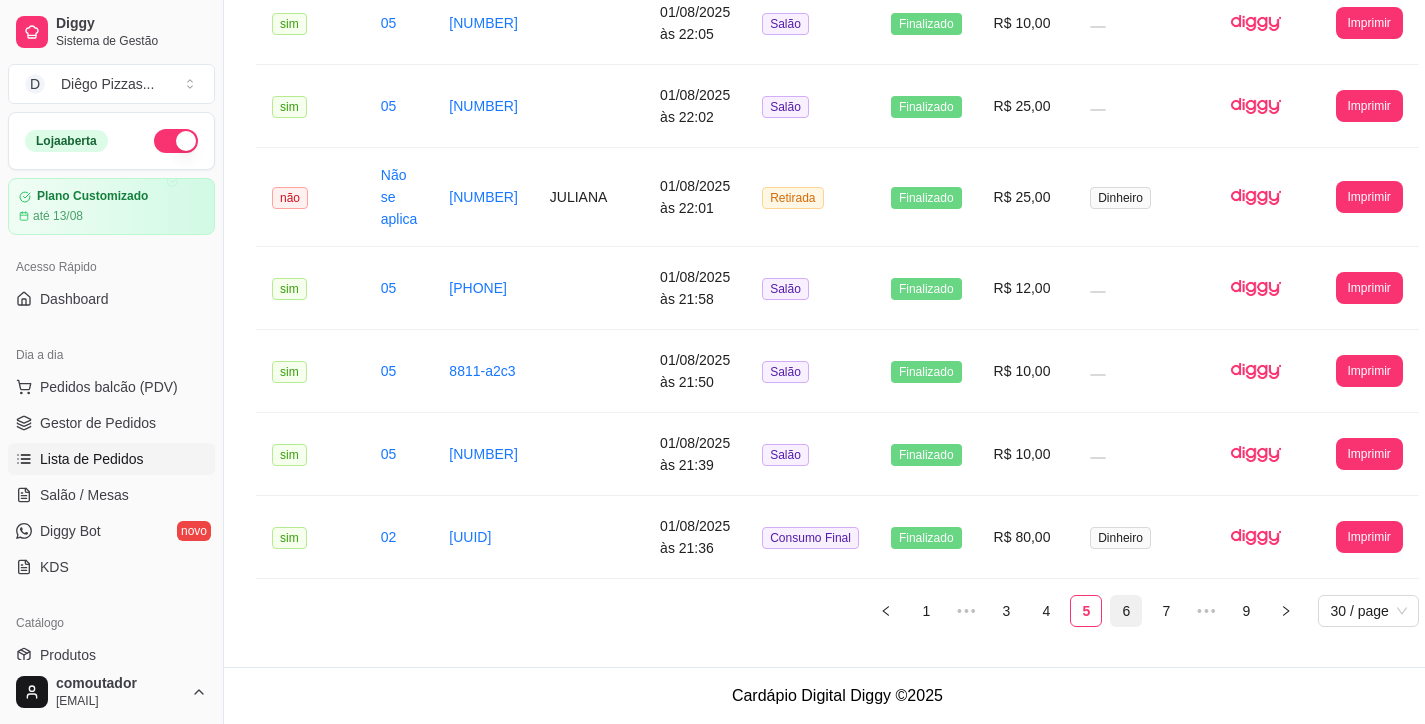 click on "6" at bounding box center (1126, 611) 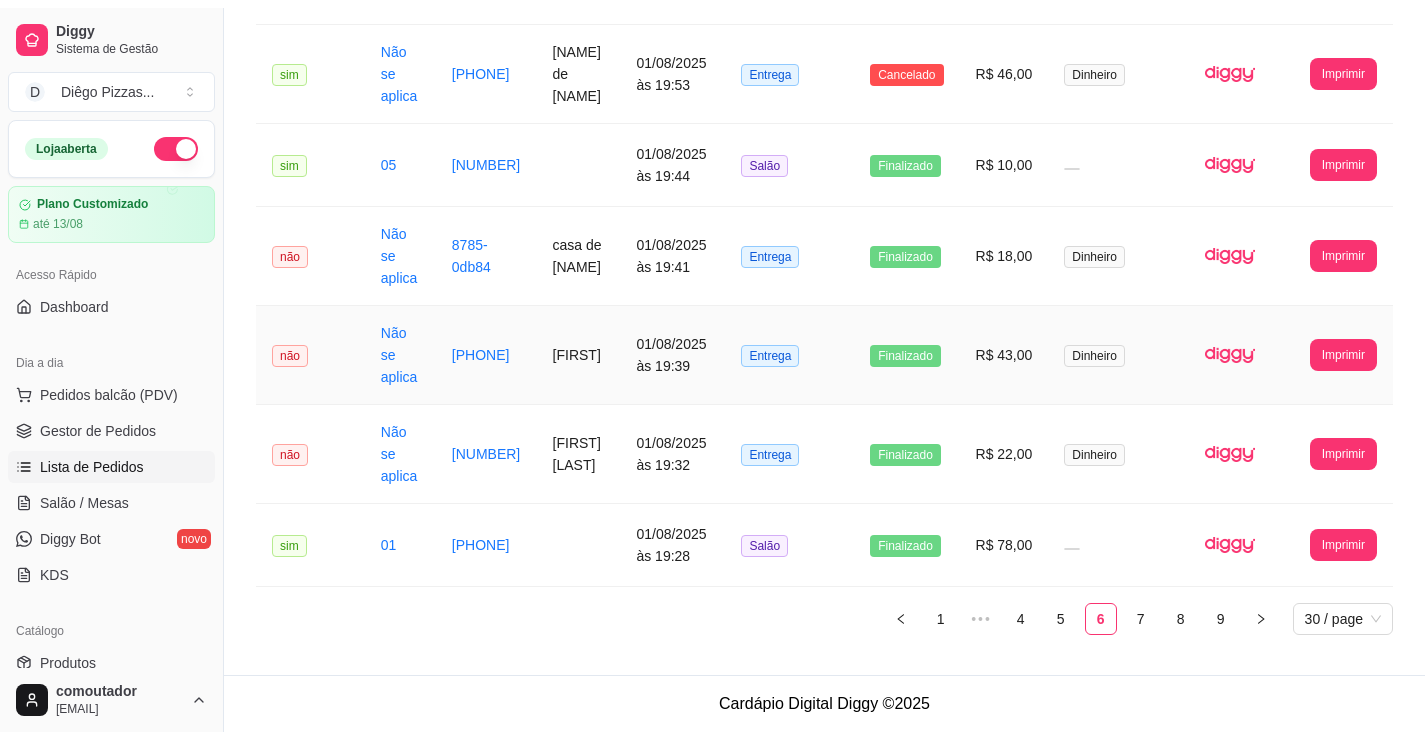 scroll, scrollTop: 2414, scrollLeft: 0, axis: vertical 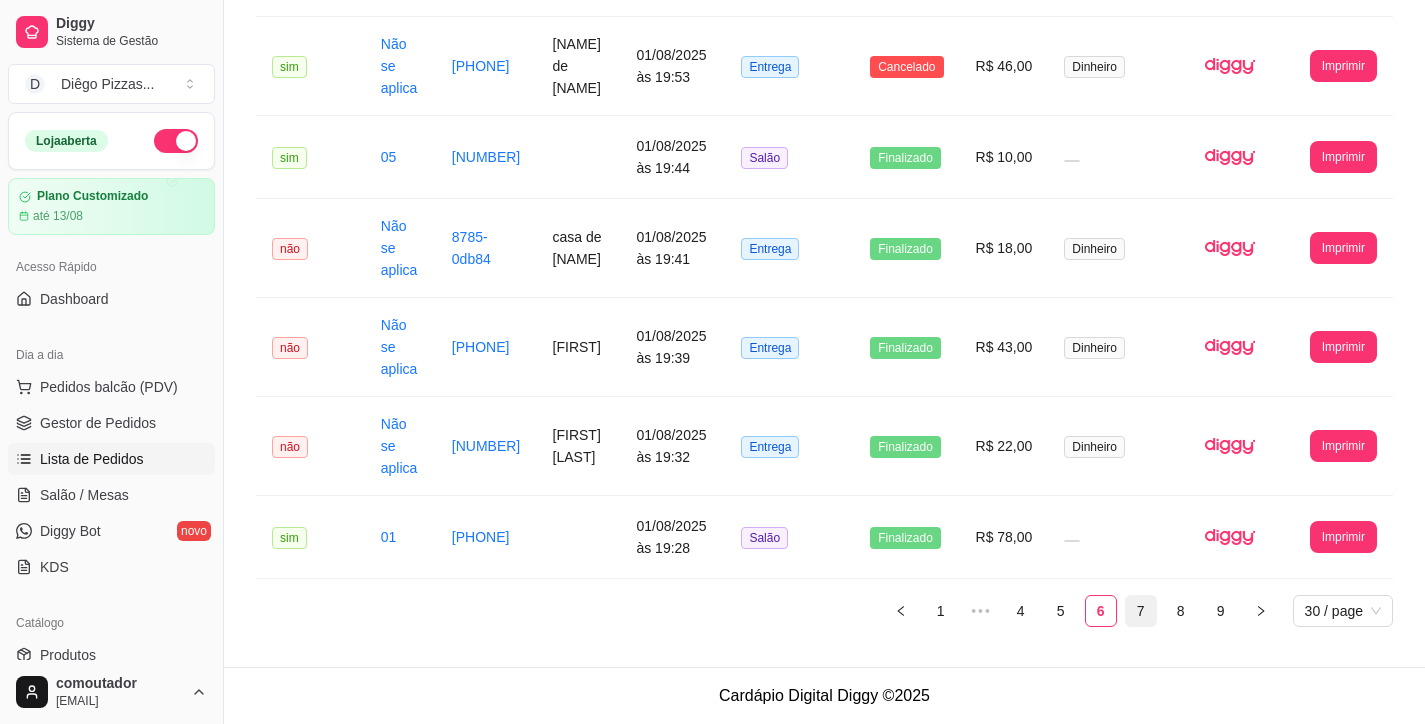 click on "7" at bounding box center [1141, 611] 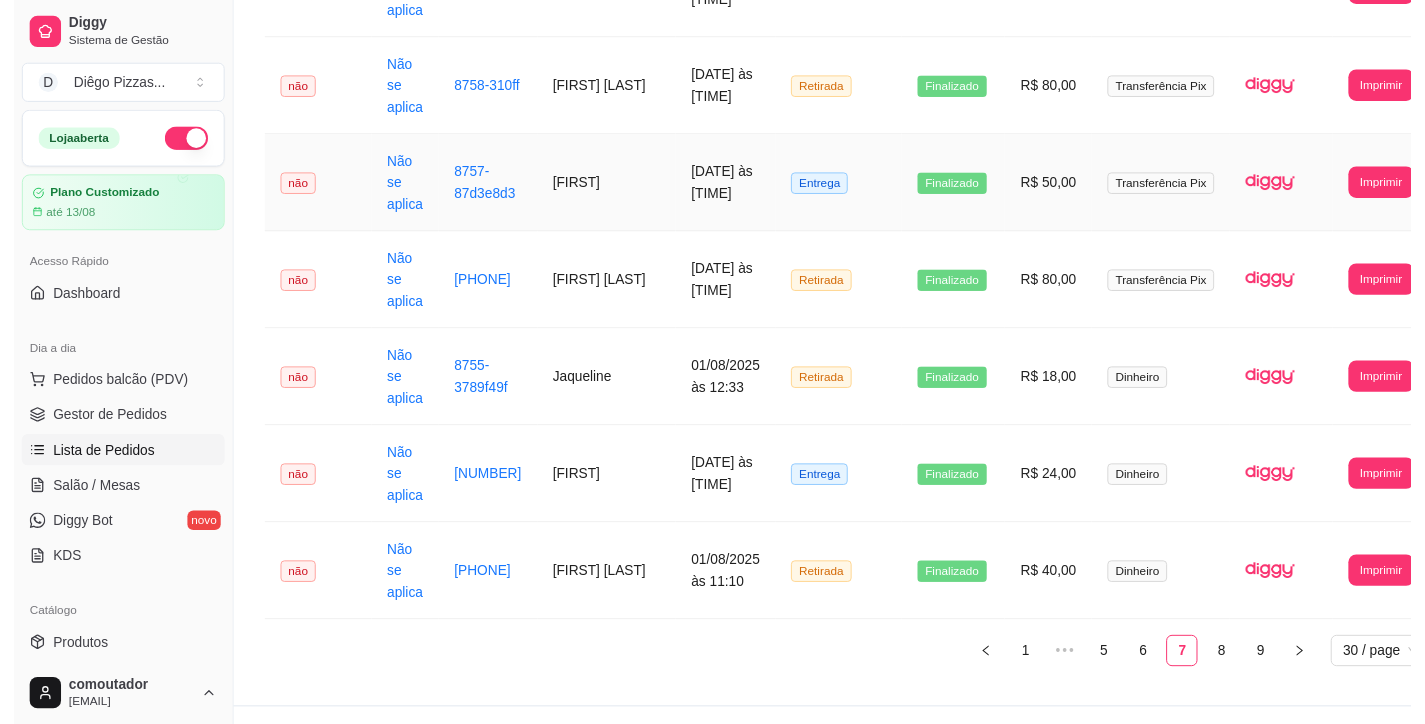 scroll, scrollTop: 2601, scrollLeft: 0, axis: vertical 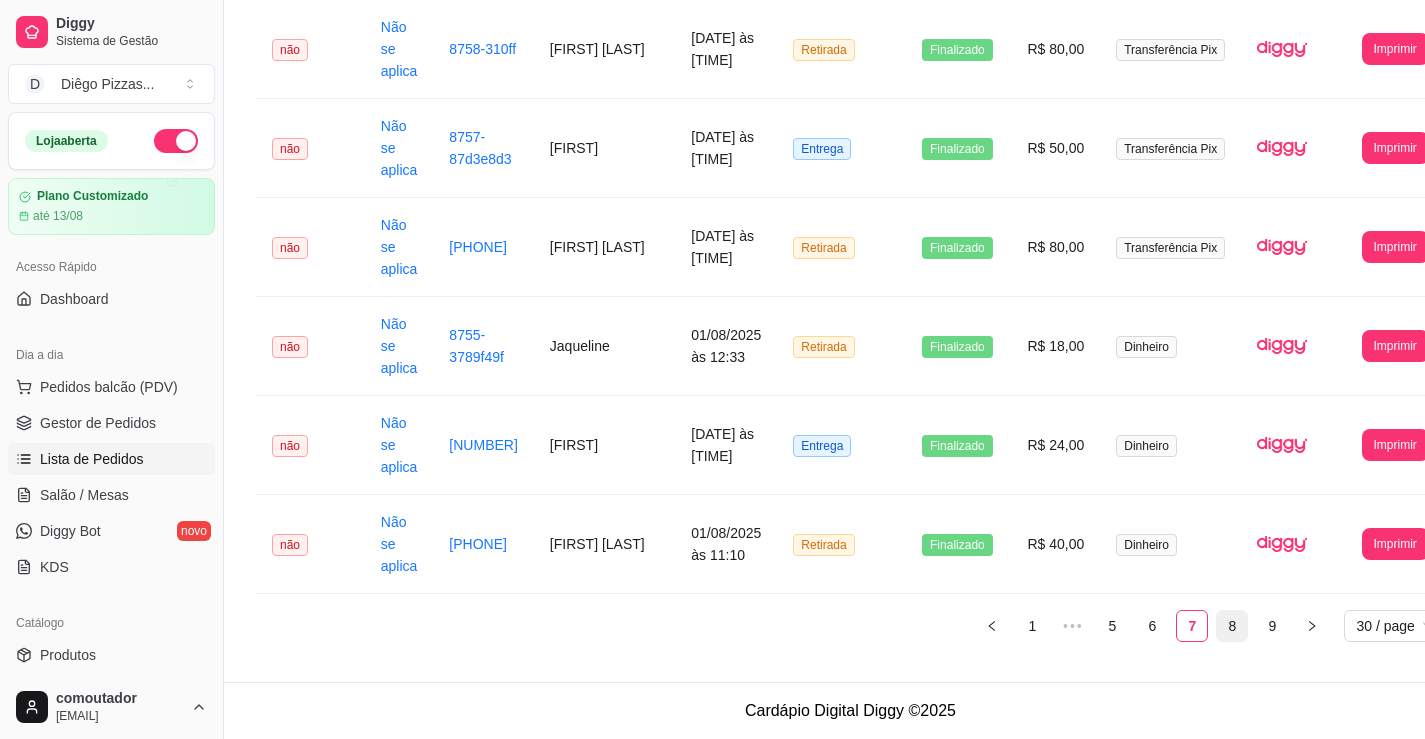 click on "8" at bounding box center (1232, 626) 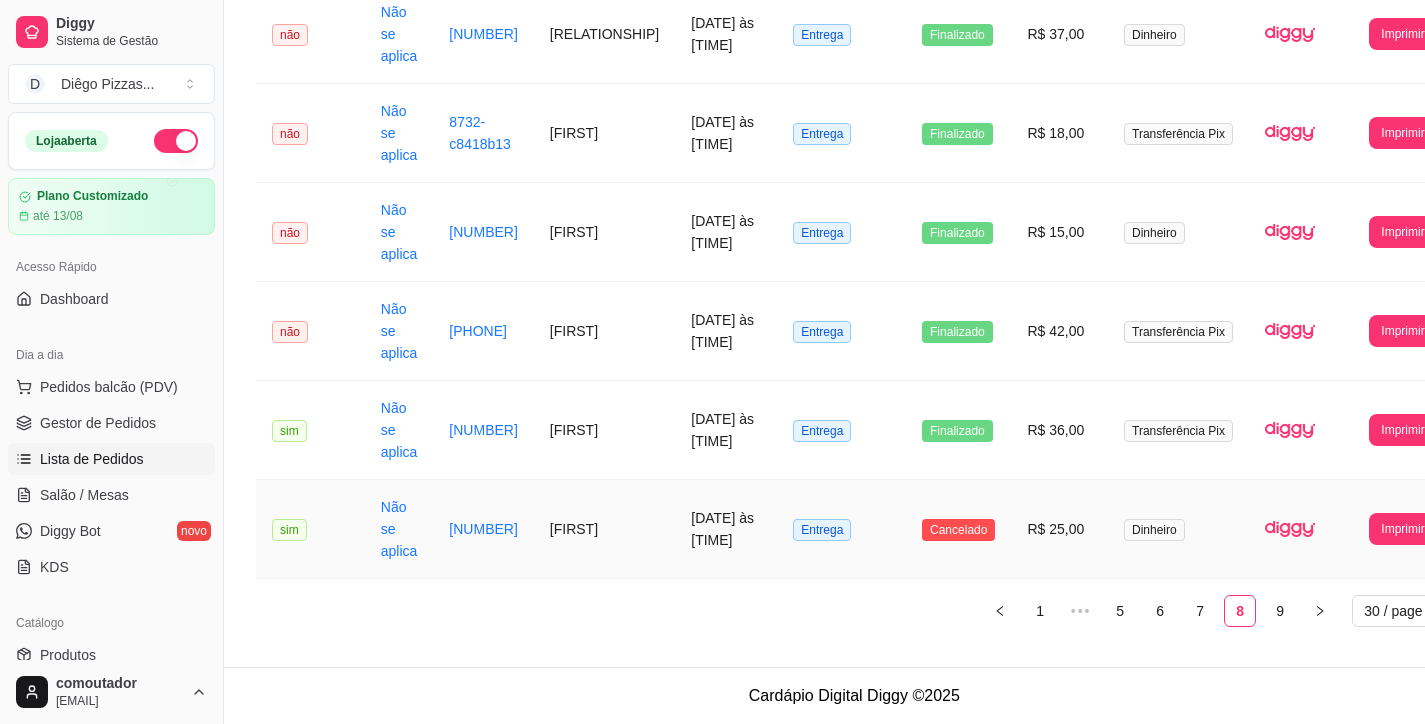 scroll, scrollTop: 2650, scrollLeft: 0, axis: vertical 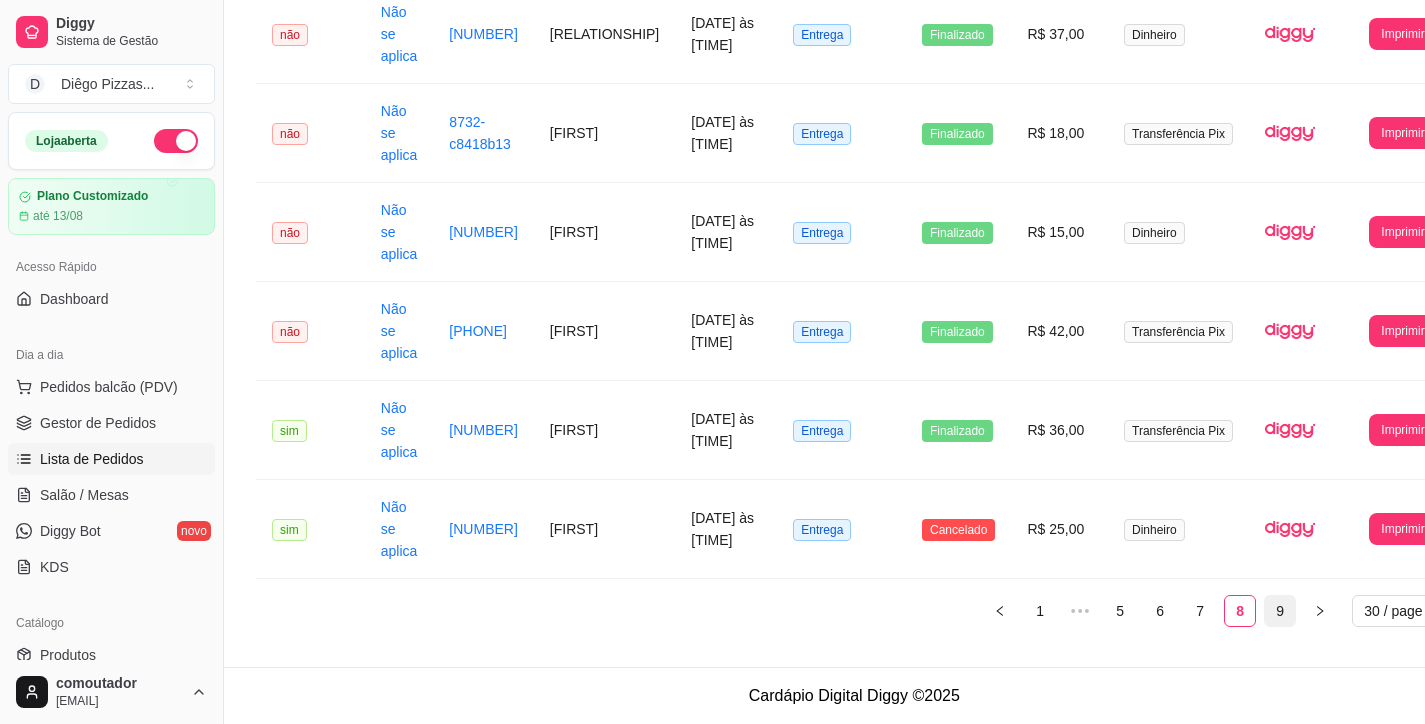 click on "9" at bounding box center (1280, 611) 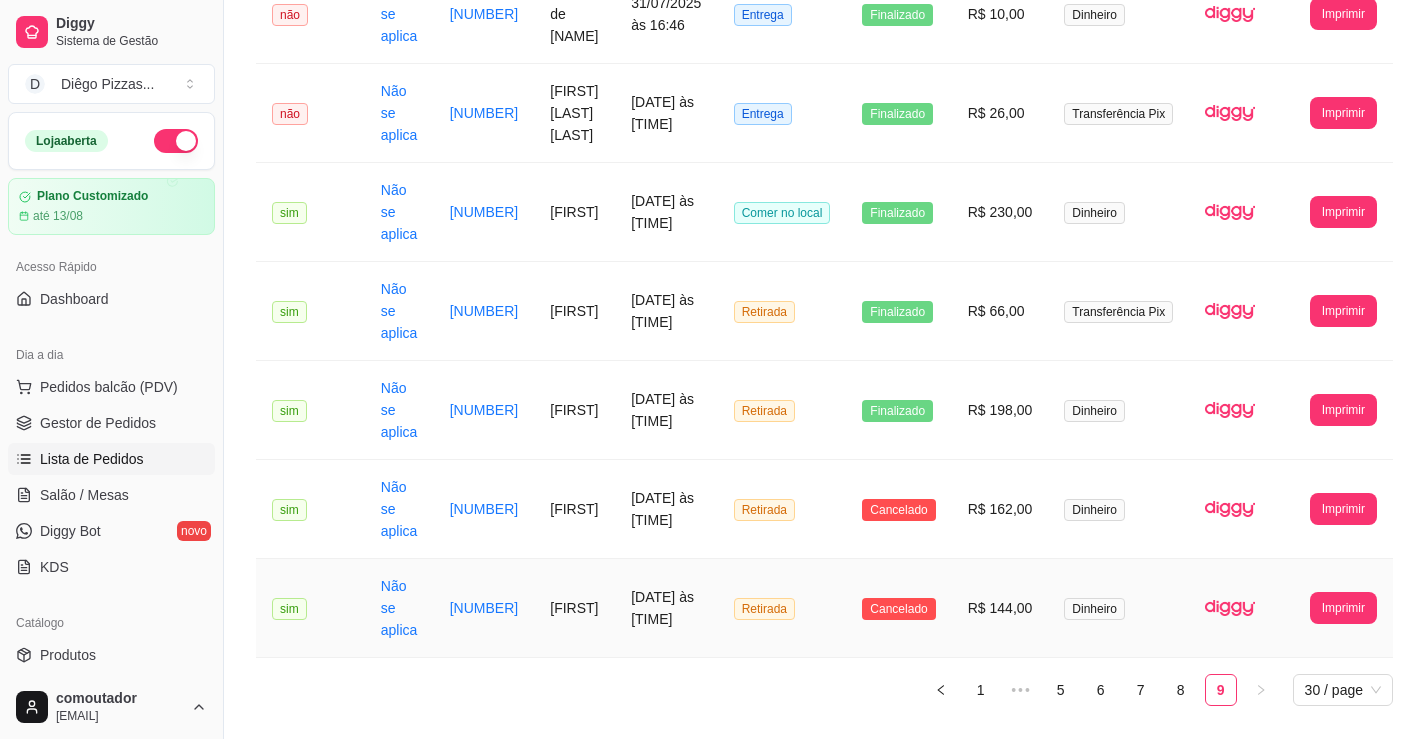 scroll, scrollTop: 1544, scrollLeft: 0, axis: vertical 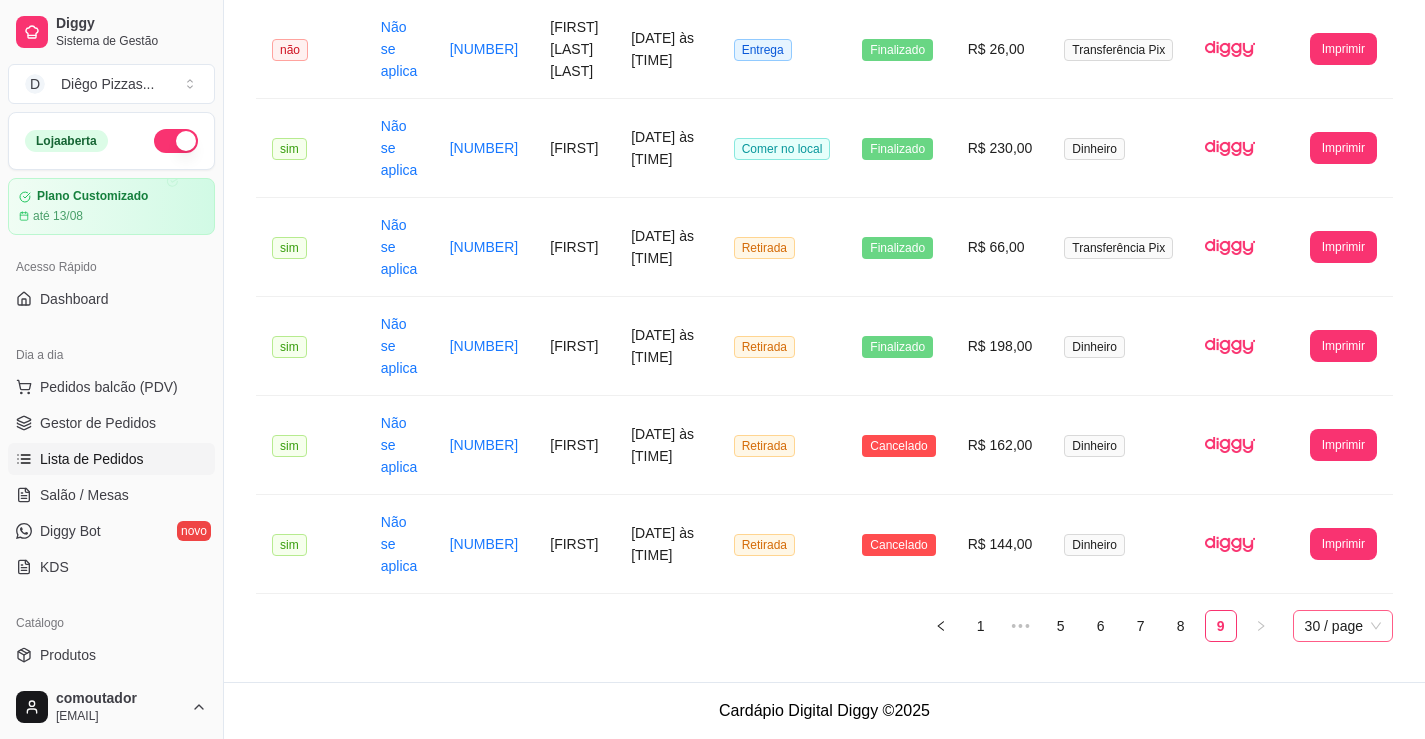 click on "30 / page" at bounding box center (1343, 626) 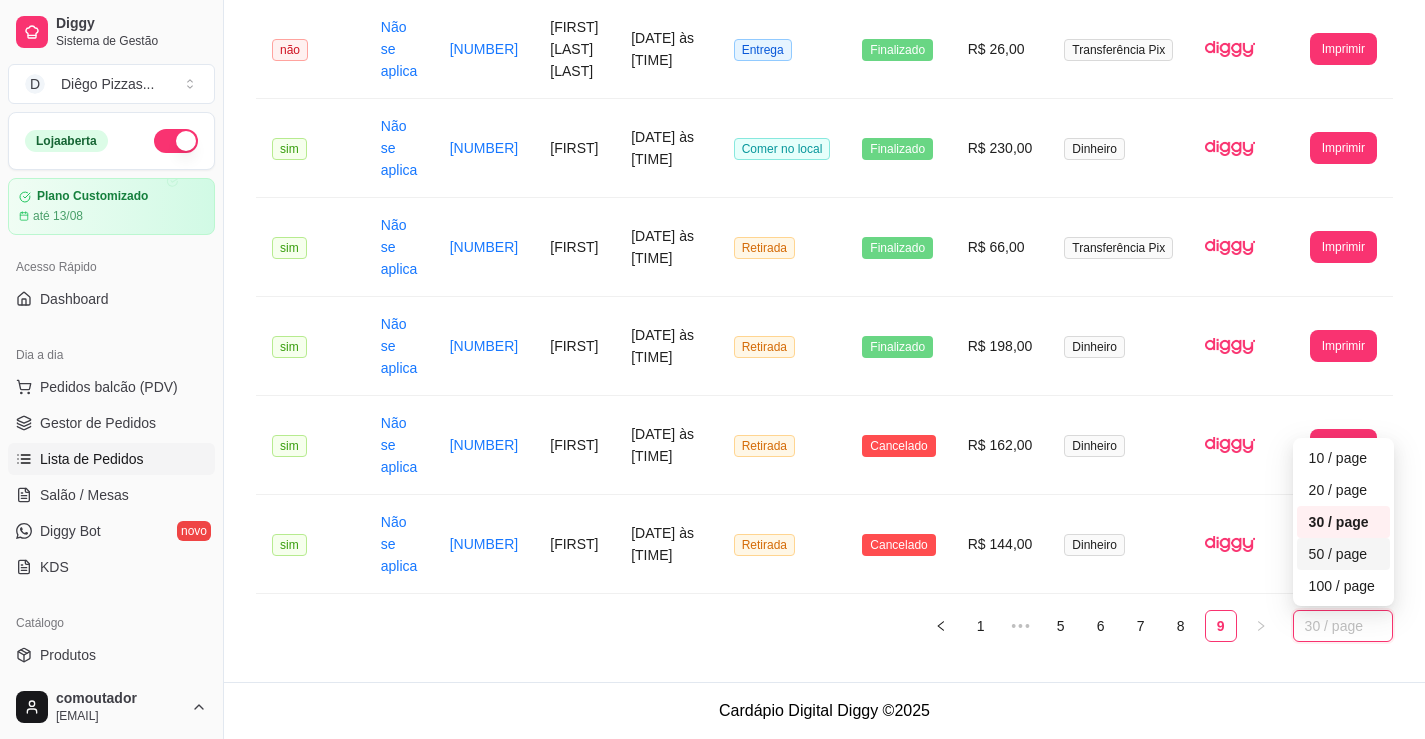 click on "50 / page" at bounding box center (1343, 554) 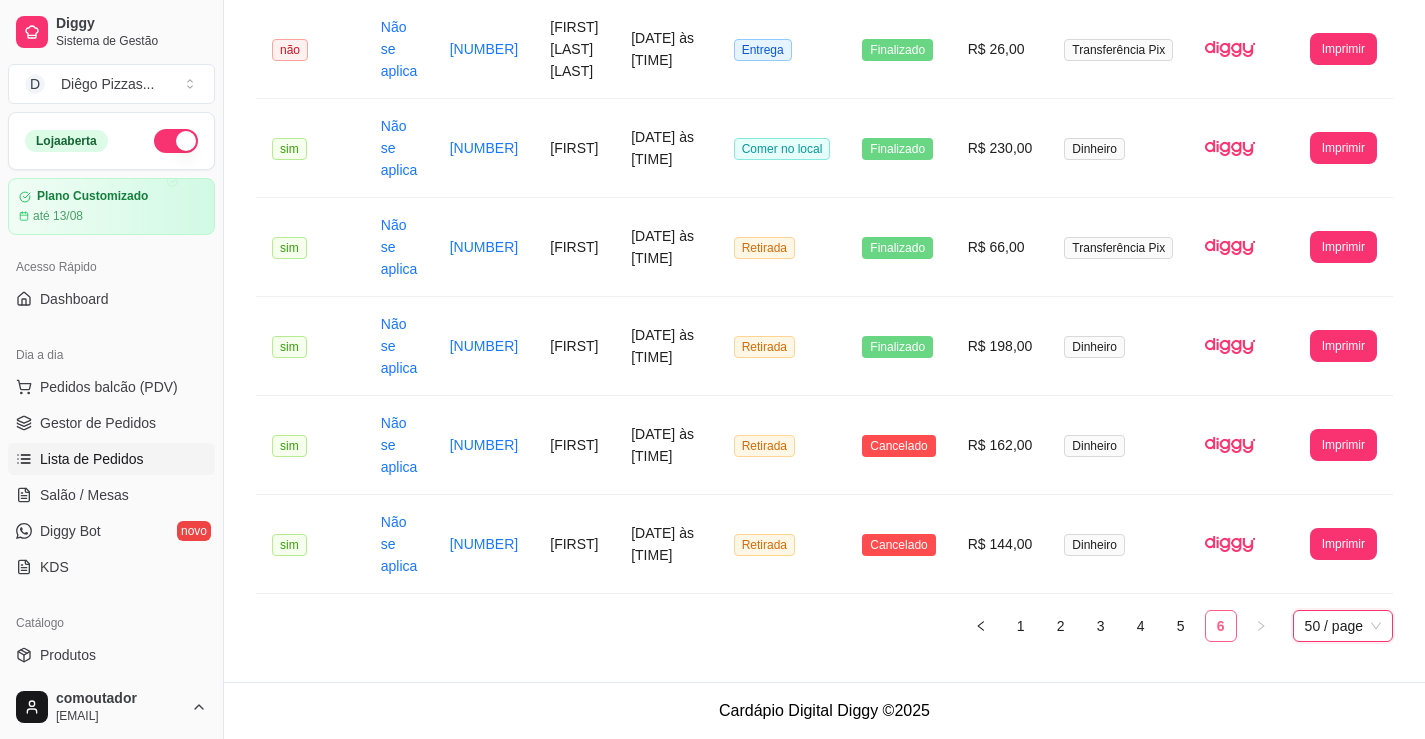 scroll, scrollTop: 554, scrollLeft: 0, axis: vertical 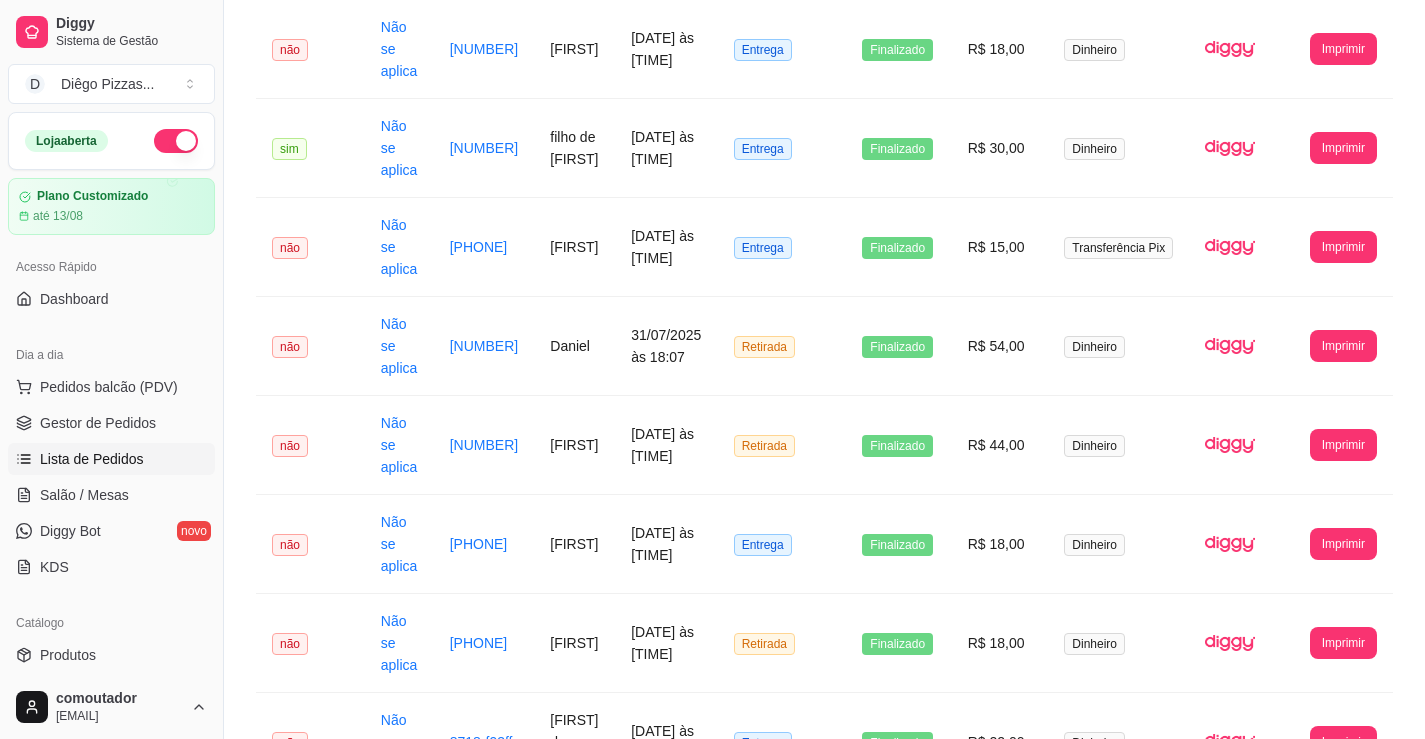 click on "6" at bounding box center [1221, 1616] 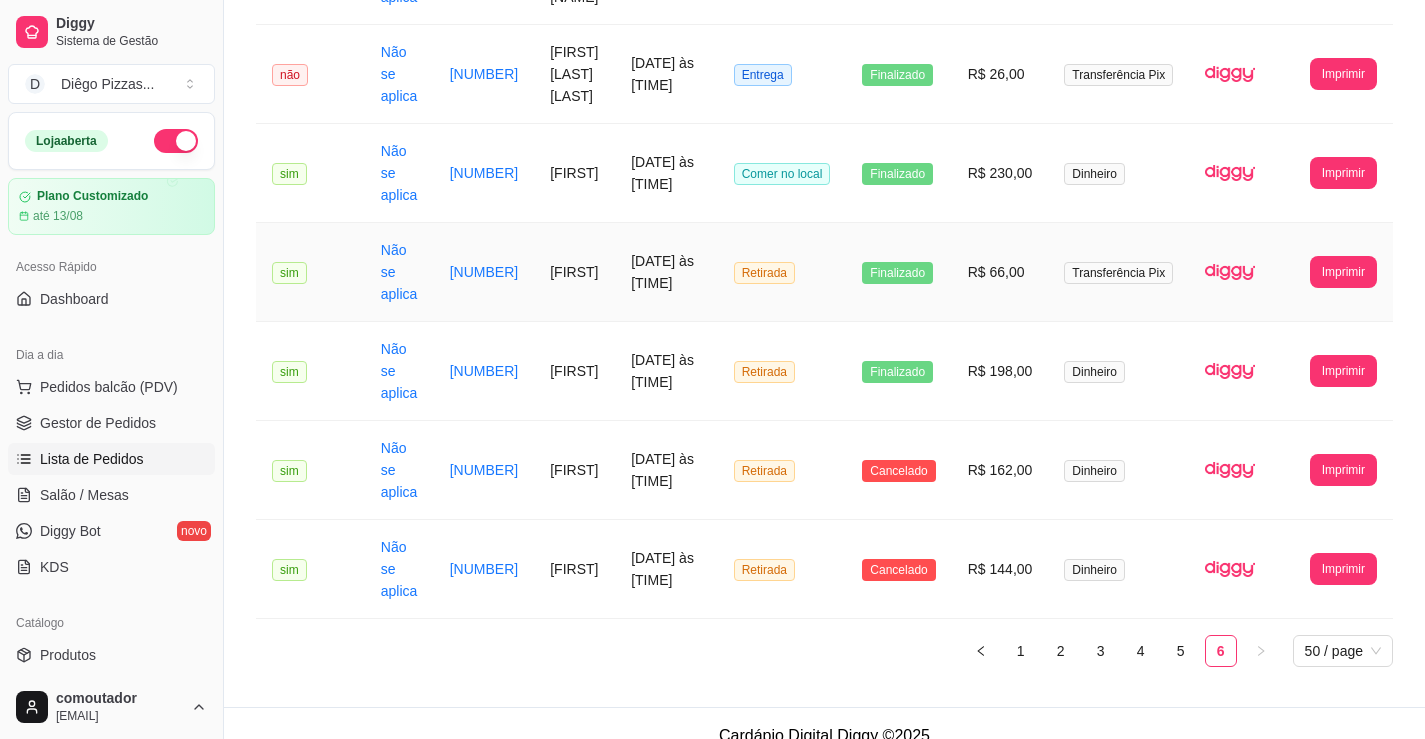 scroll, scrollTop: 554, scrollLeft: 0, axis: vertical 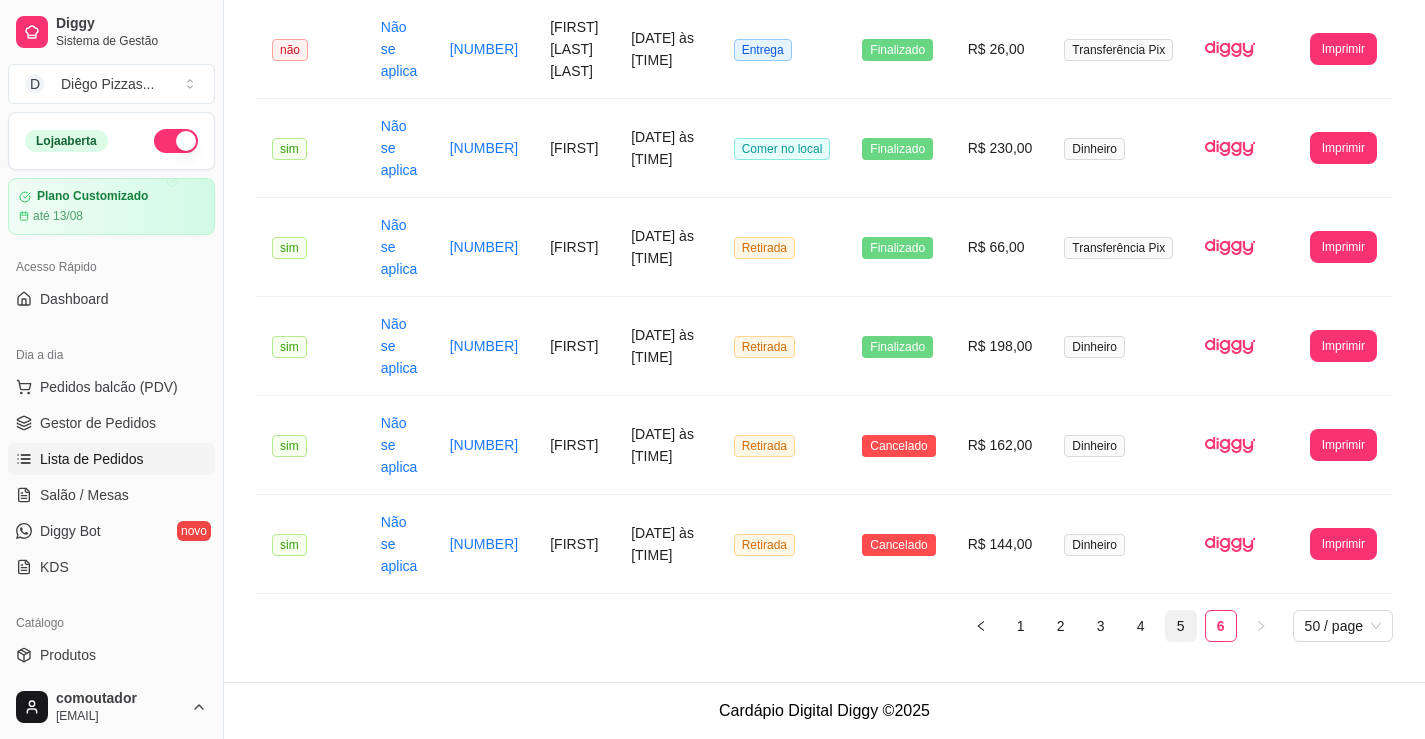 click on "5" at bounding box center (1181, 626) 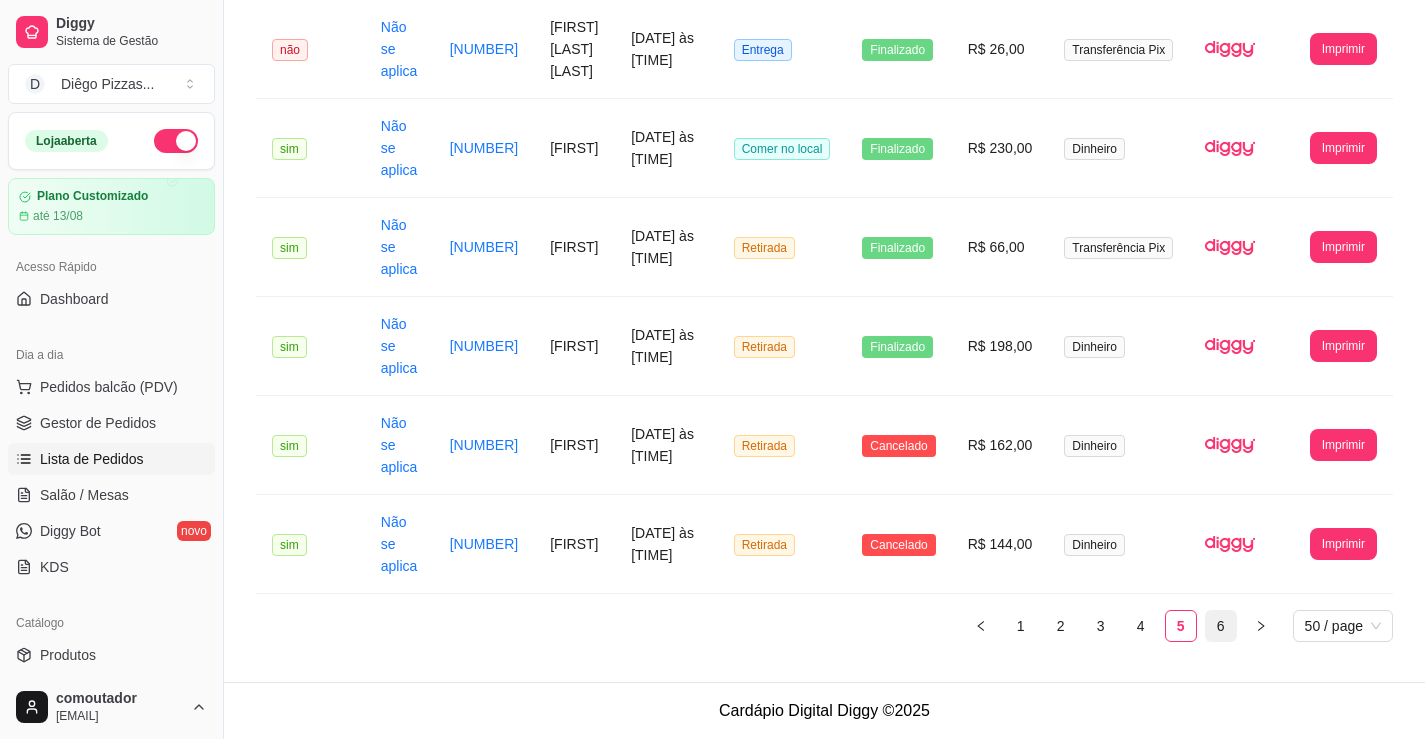 click on "6" at bounding box center (1221, 626) 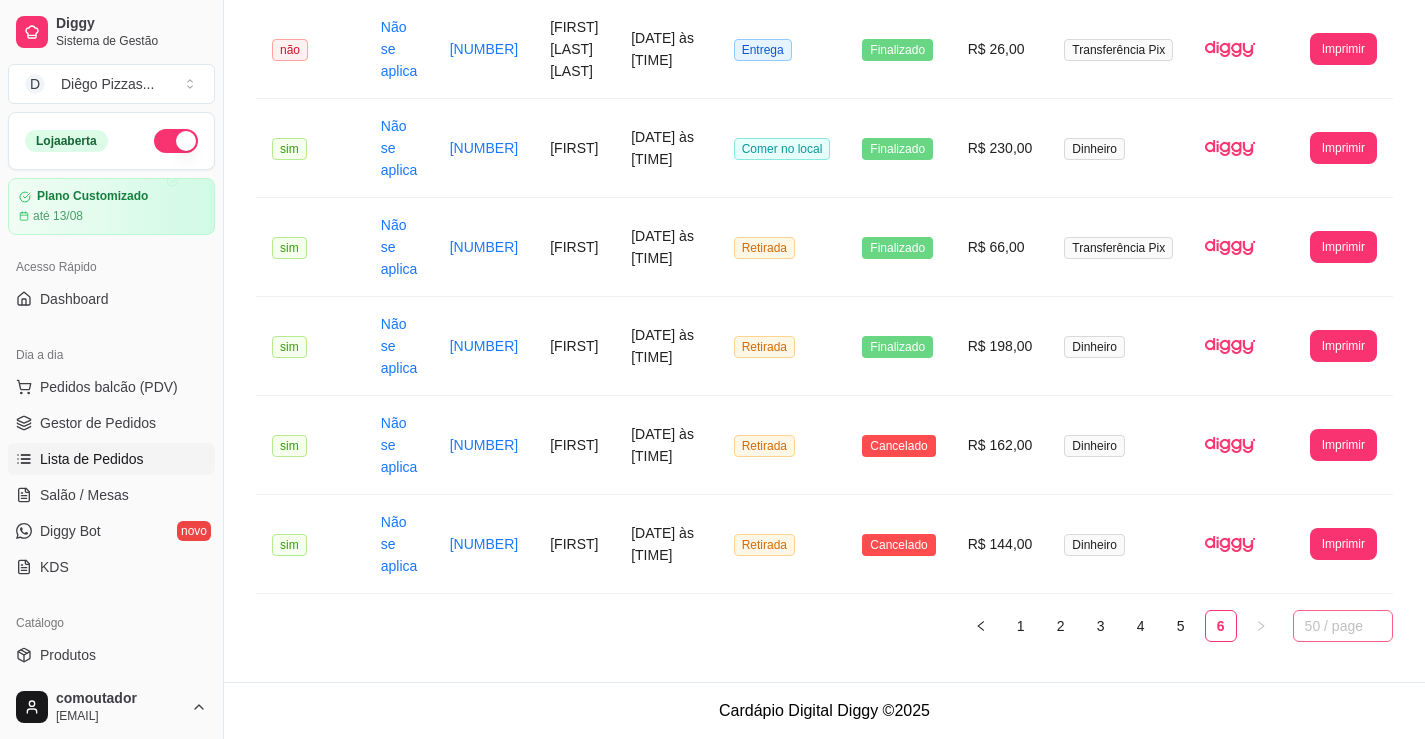 click on "50 / page" at bounding box center [1343, 626] 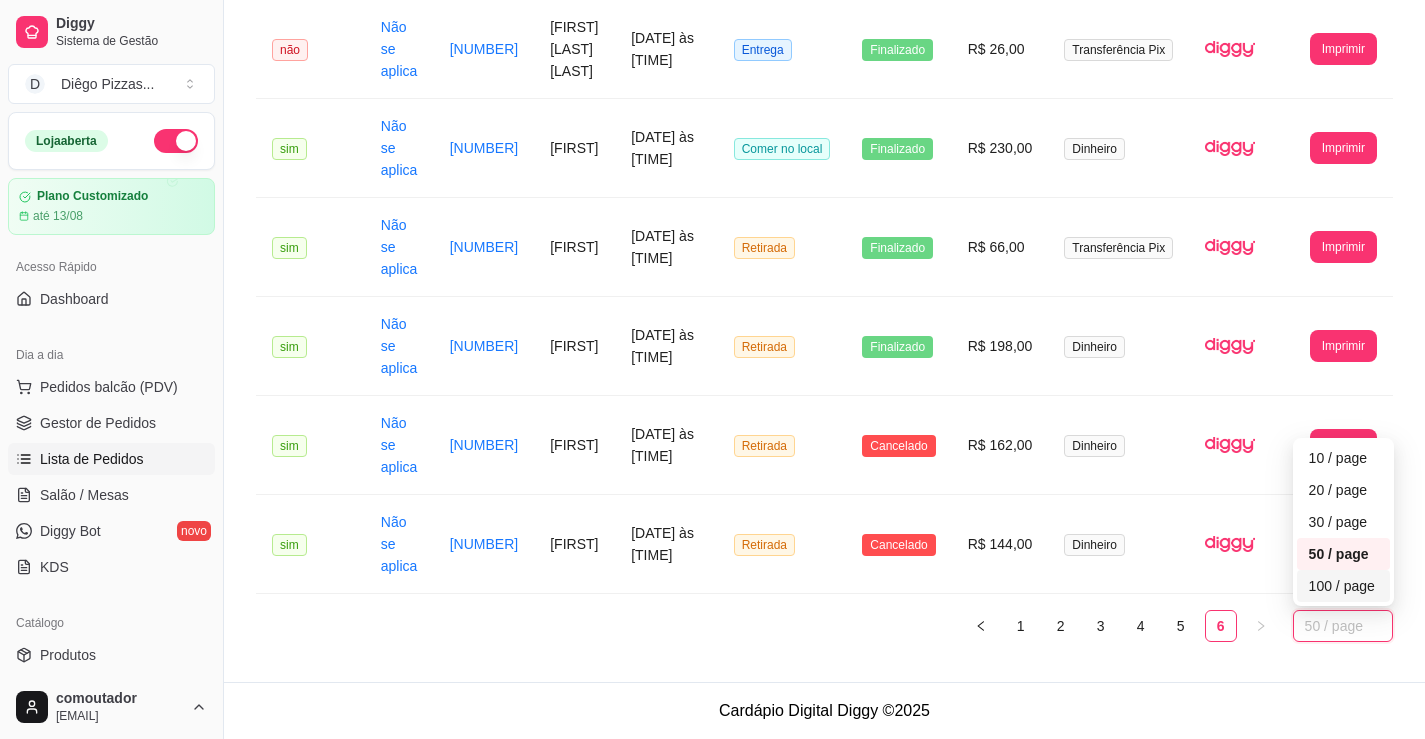 click on "100 / page" at bounding box center (1343, 586) 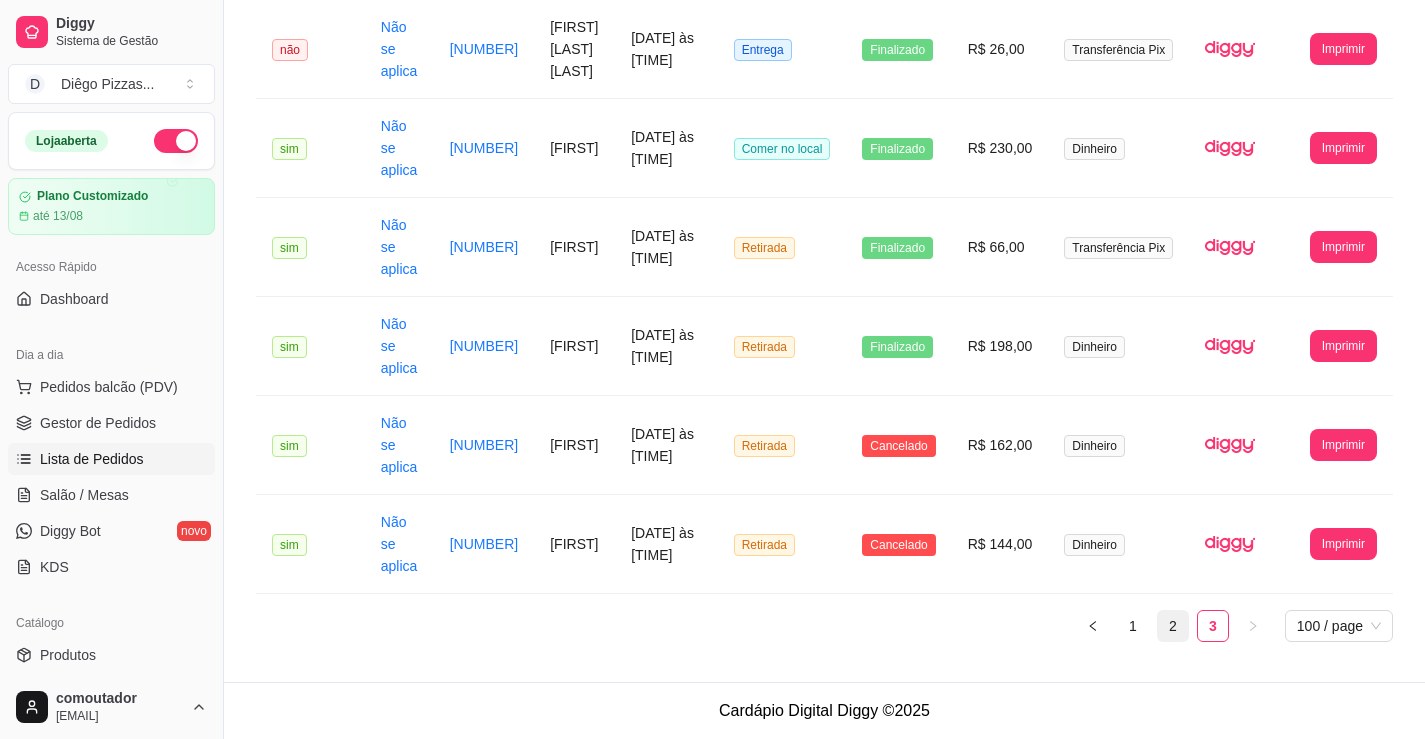 click on "2" at bounding box center (1173, 626) 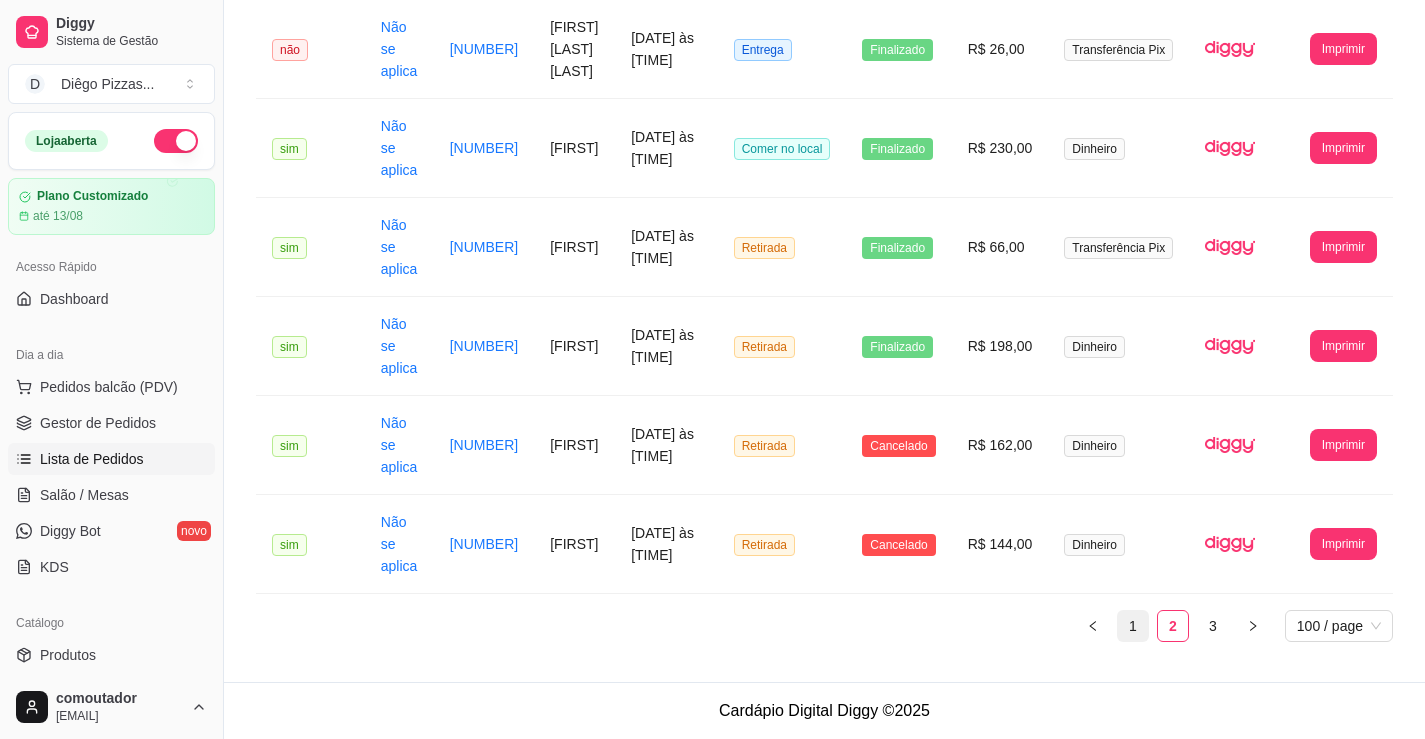 click on "1" at bounding box center [1133, 626] 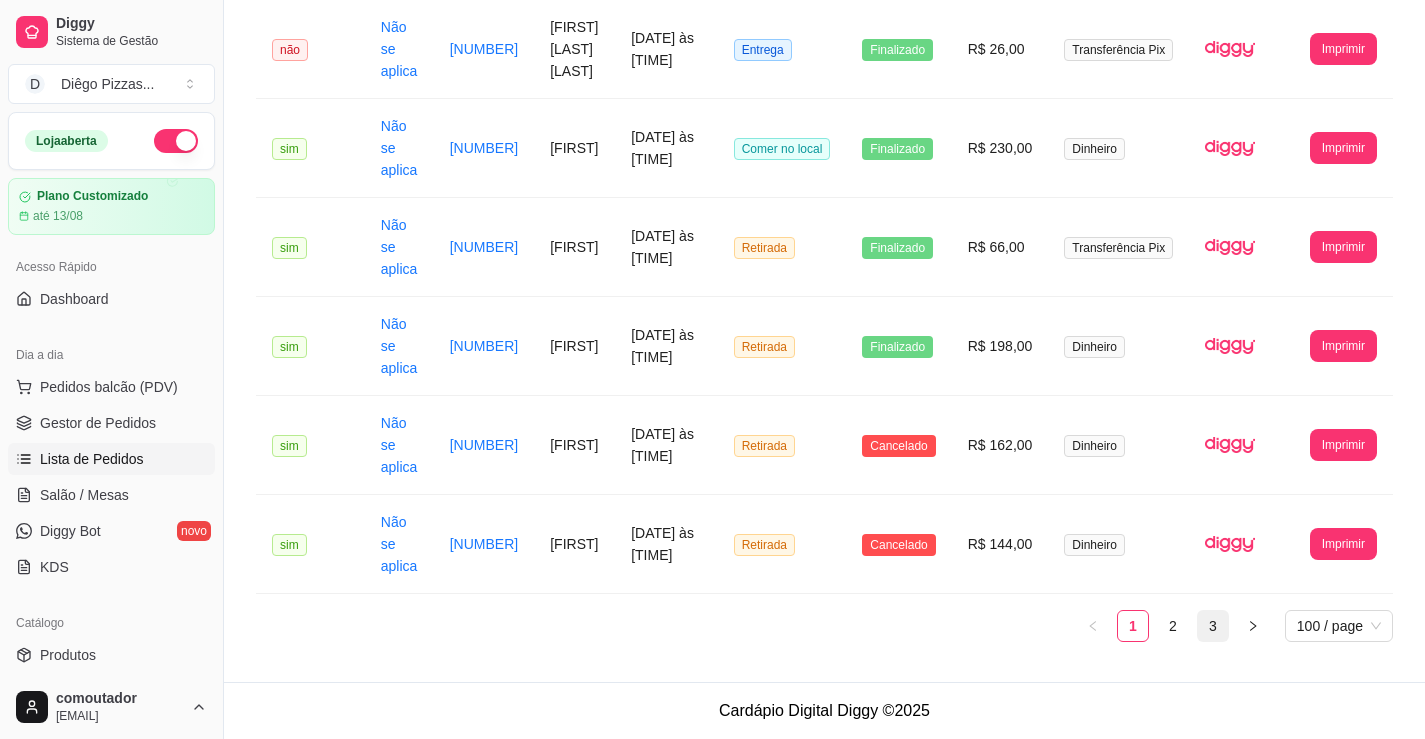click on "3" at bounding box center [1213, 626] 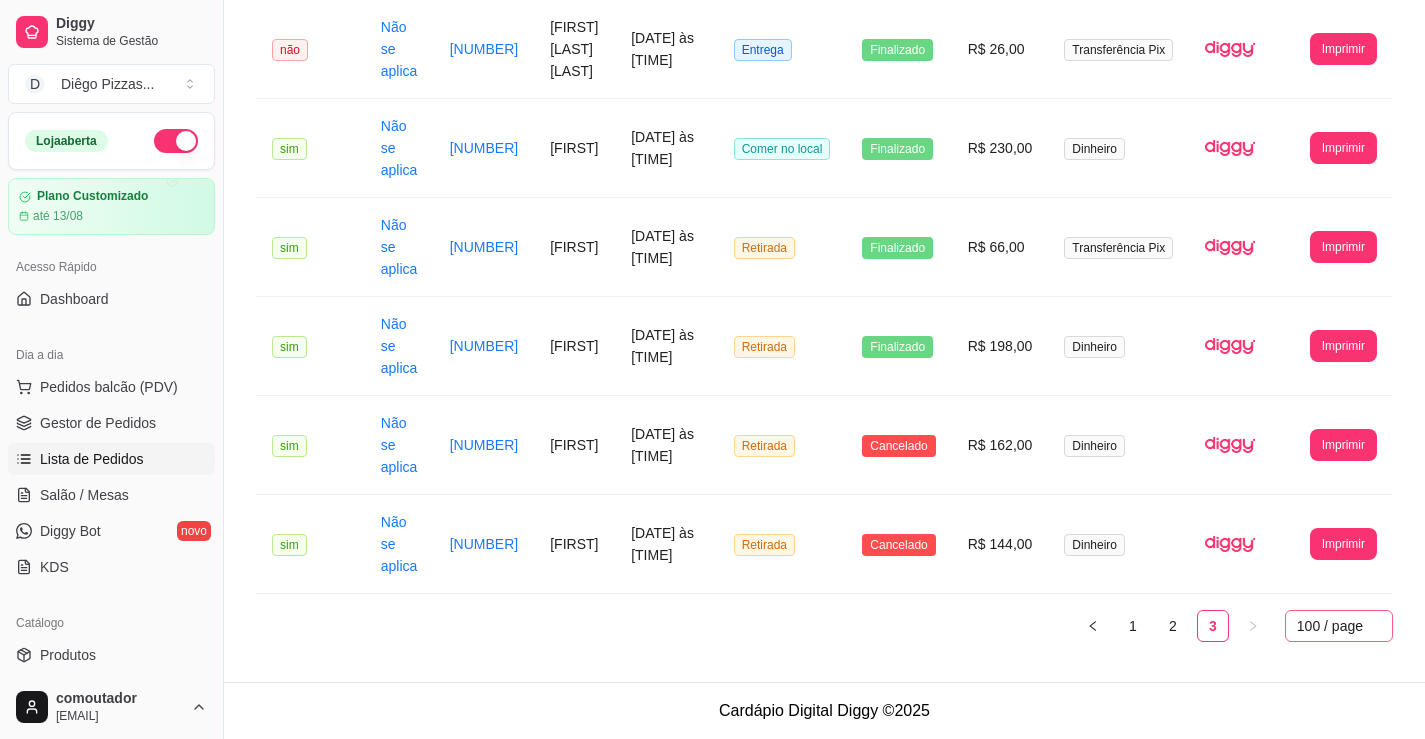 click on "100 / page" at bounding box center (1339, 626) 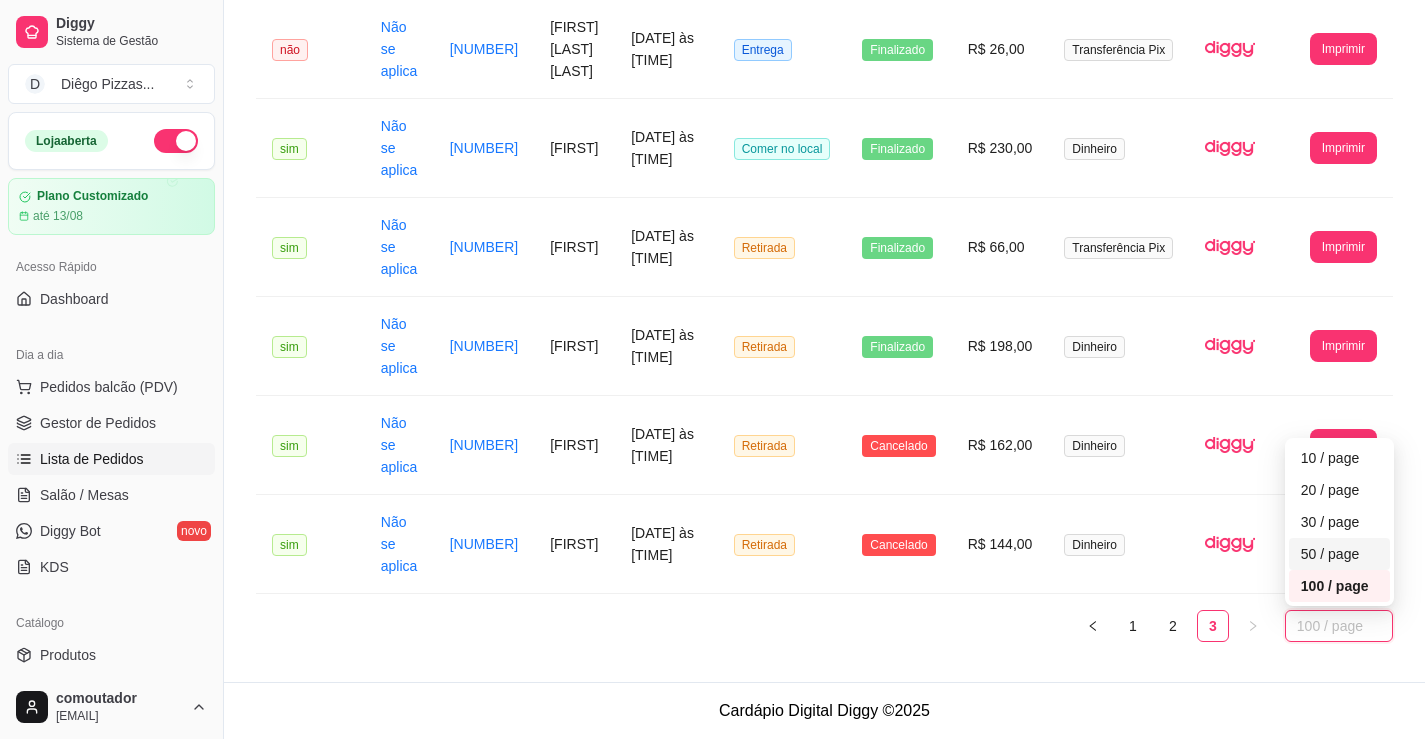 click on "50 / page" at bounding box center [1339, 554] 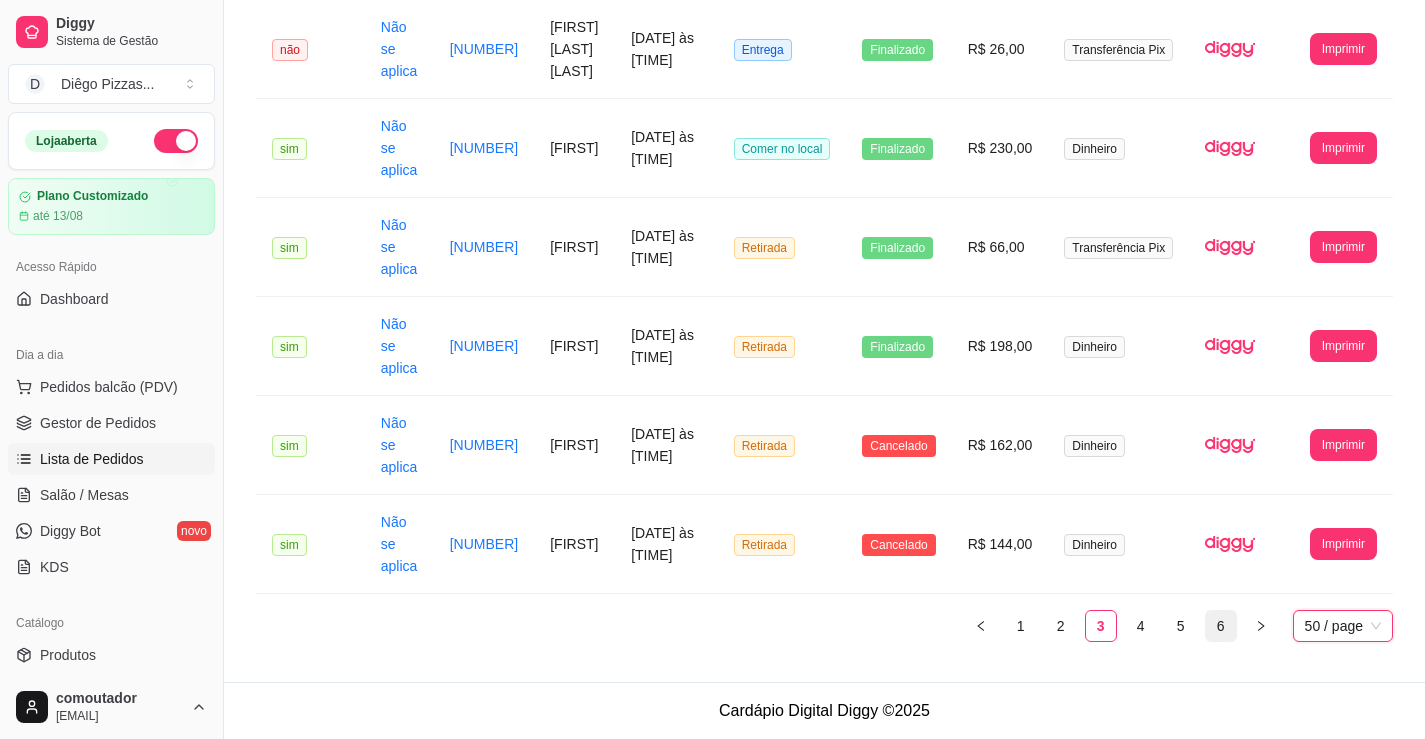 click on "6" at bounding box center (1221, 626) 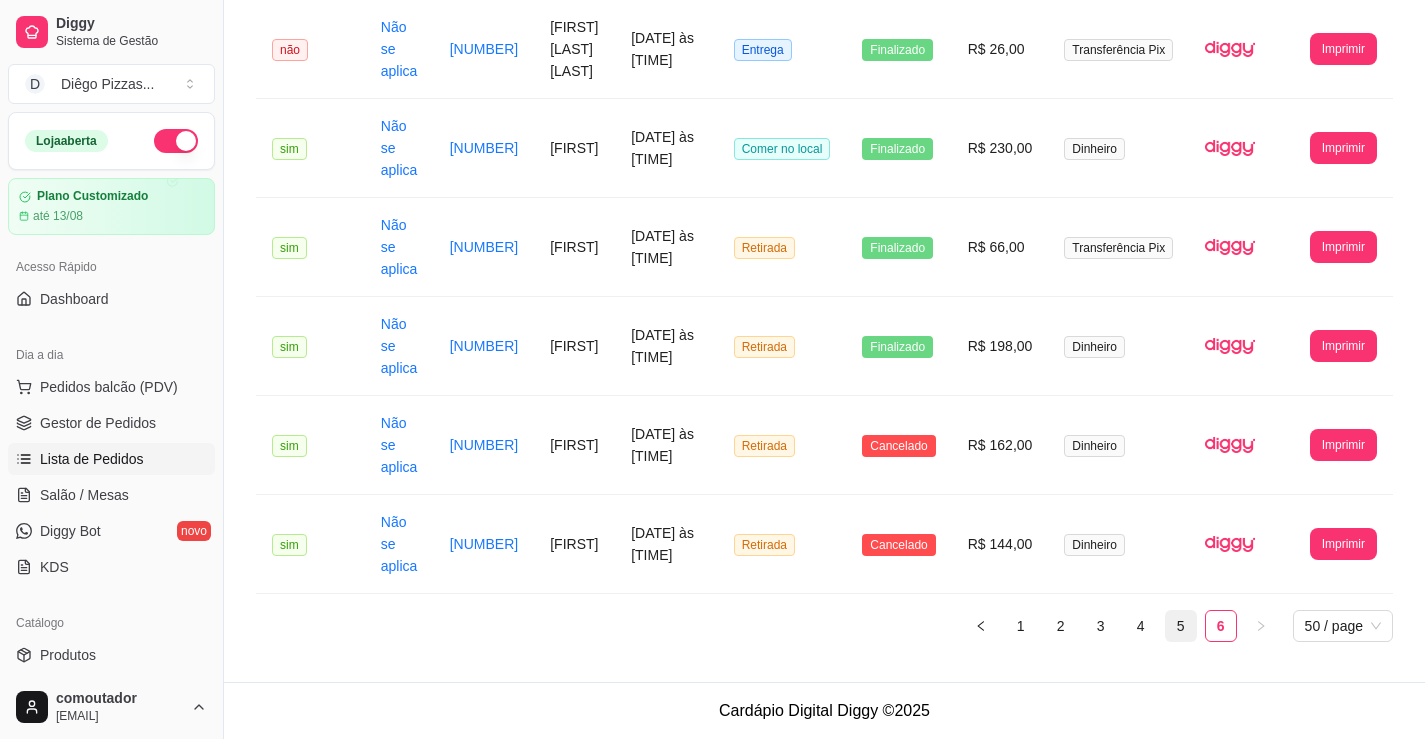 click on "5" at bounding box center (1181, 626) 